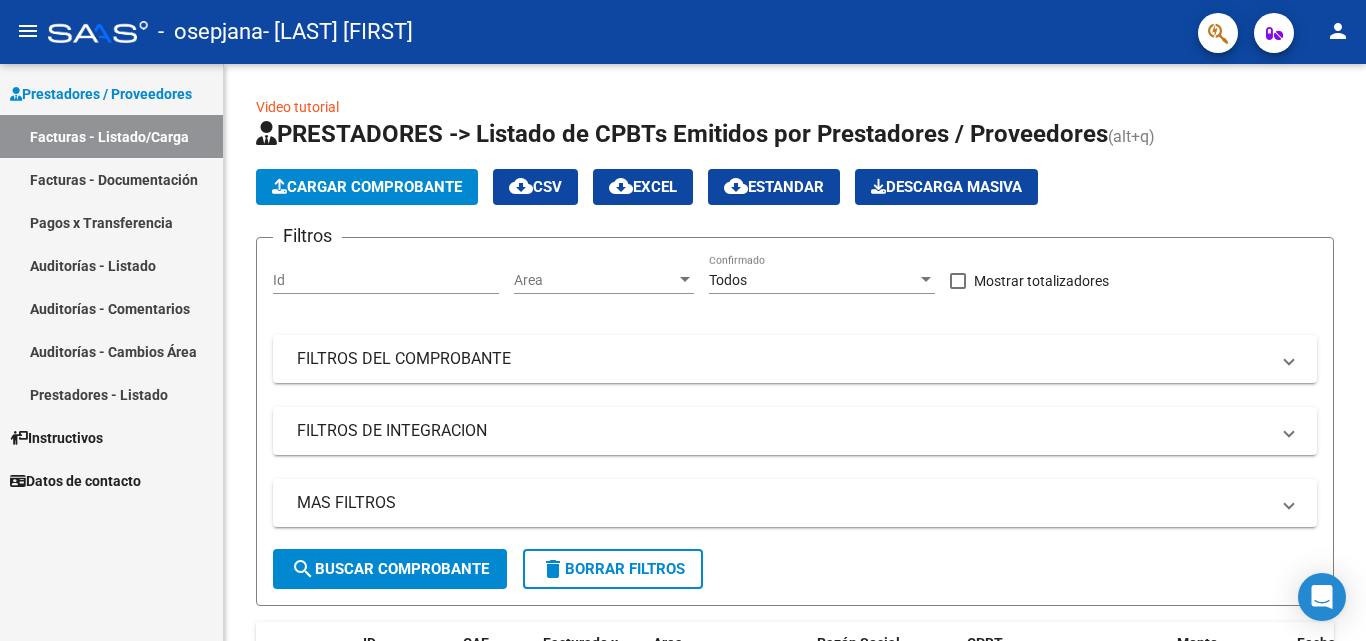 scroll, scrollTop: 0, scrollLeft: 0, axis: both 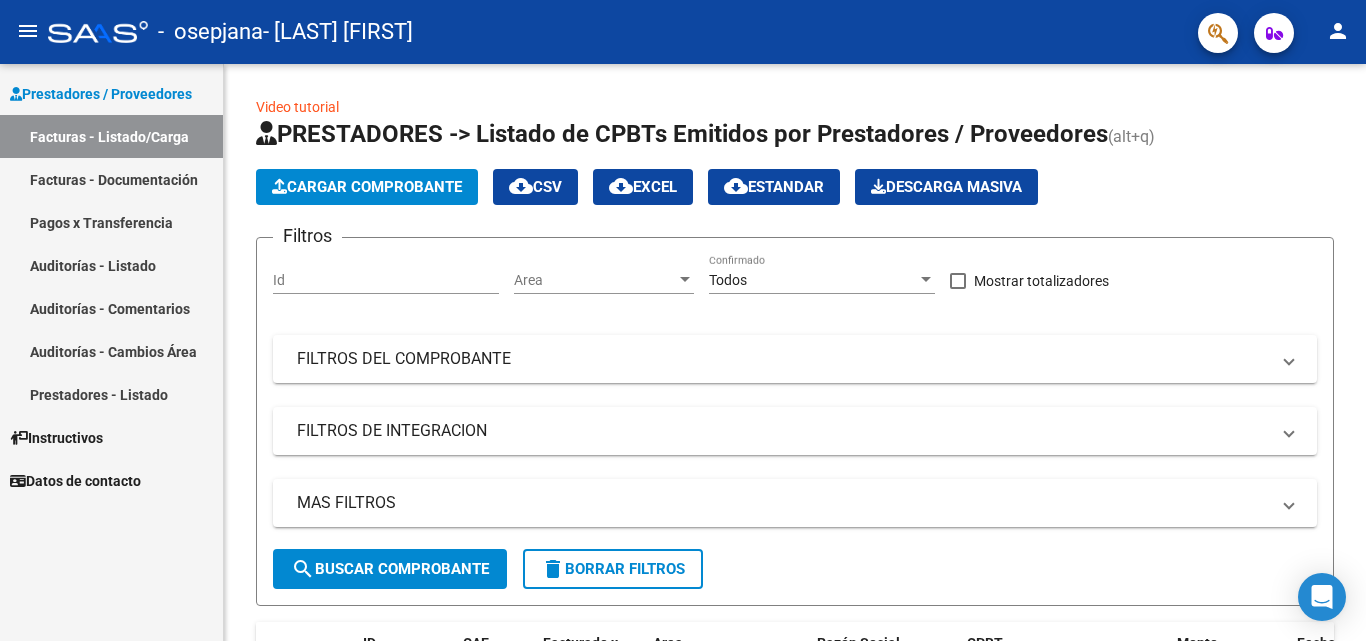 click on "Facturas - Documentación" at bounding box center (111, 179) 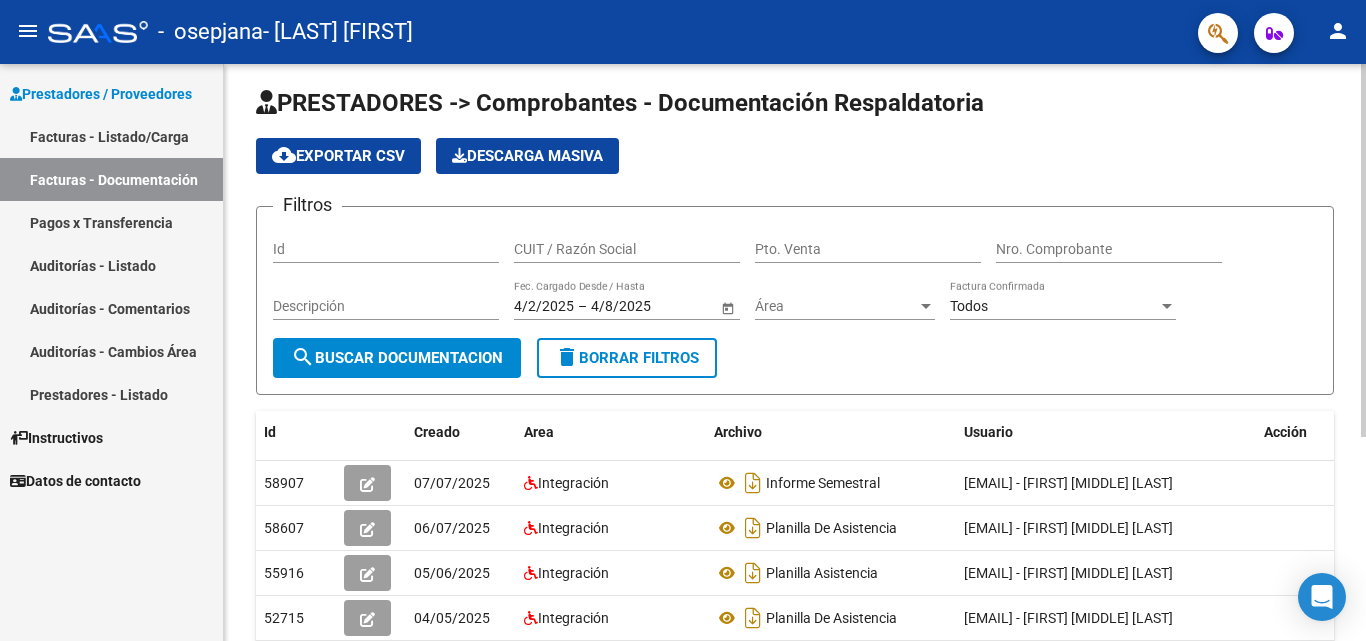 scroll, scrollTop: 0, scrollLeft: 0, axis: both 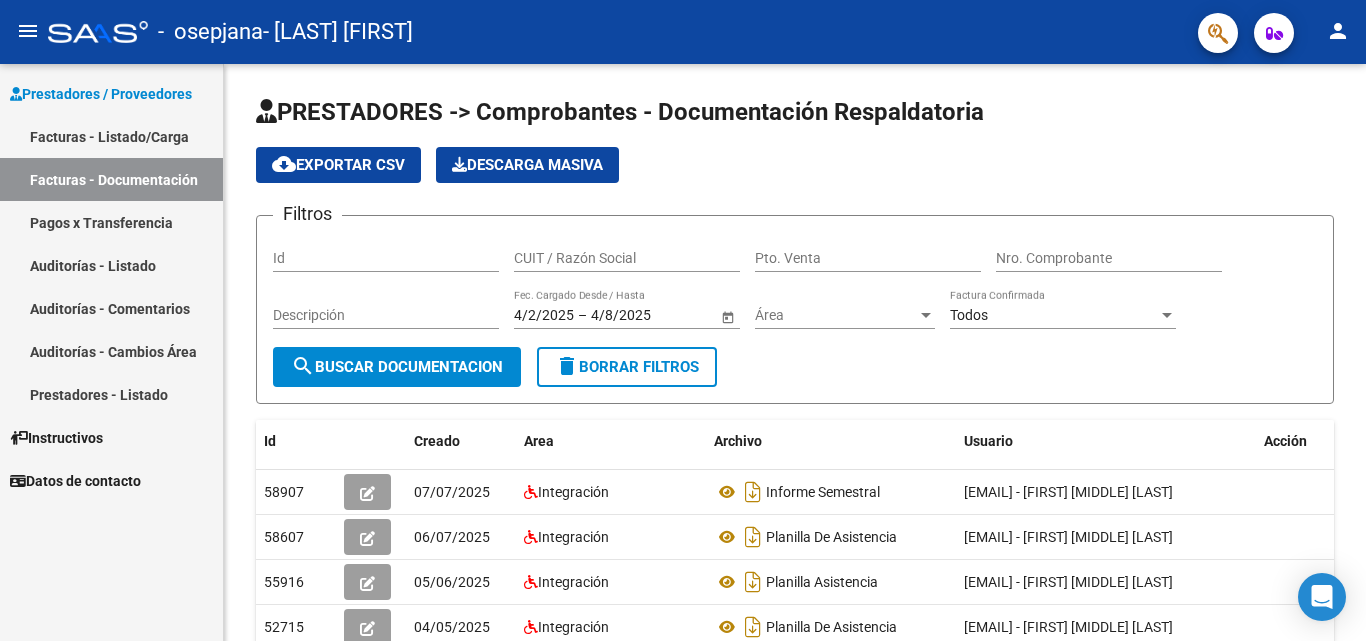 click on "Facturas - Listado/Carga" at bounding box center (111, 136) 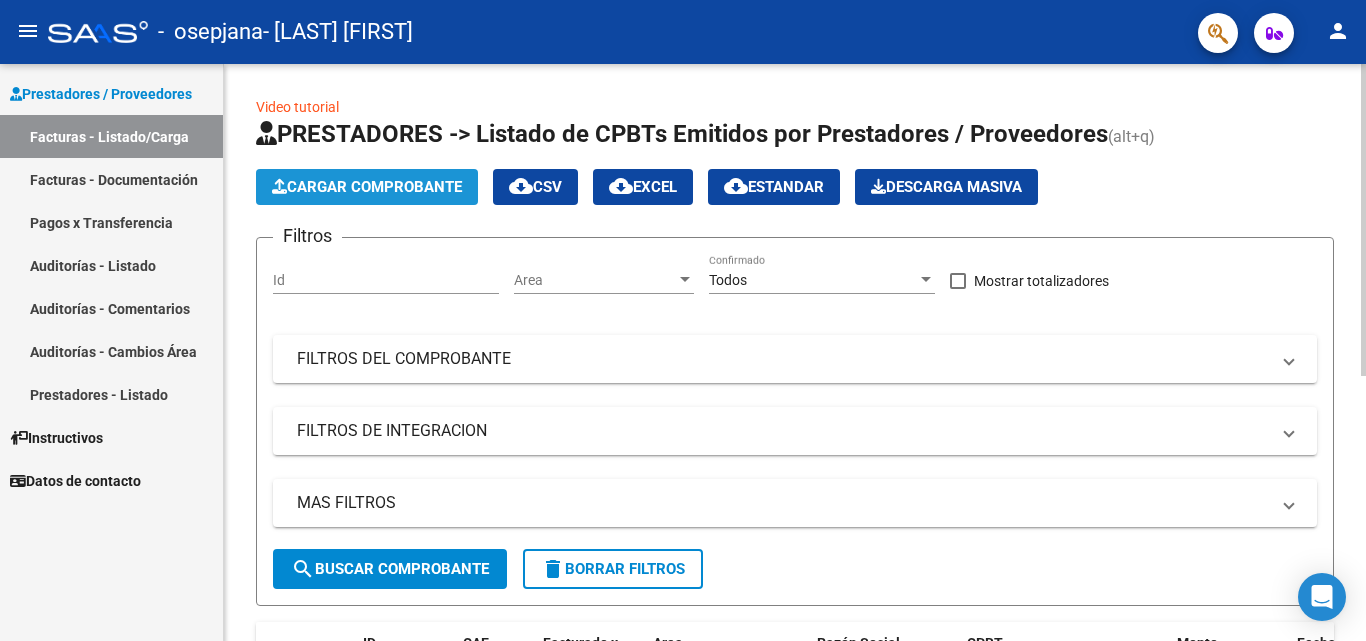 click on "Cargar Comprobante" 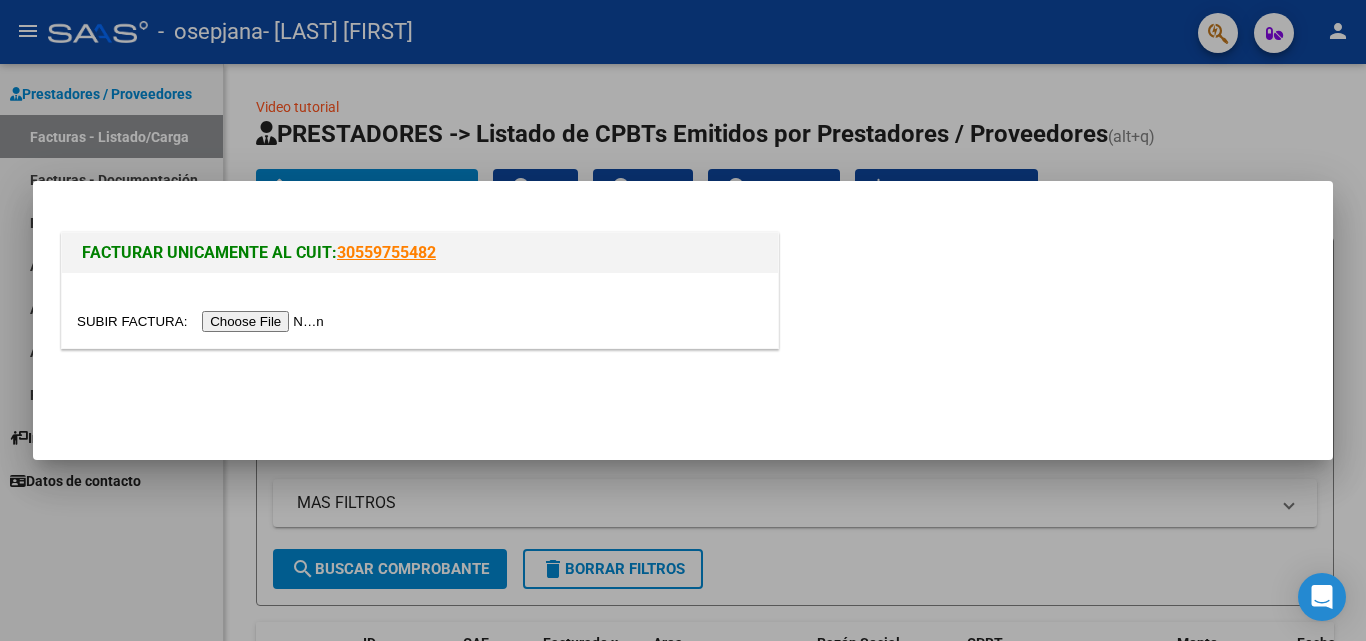 click at bounding box center (203, 321) 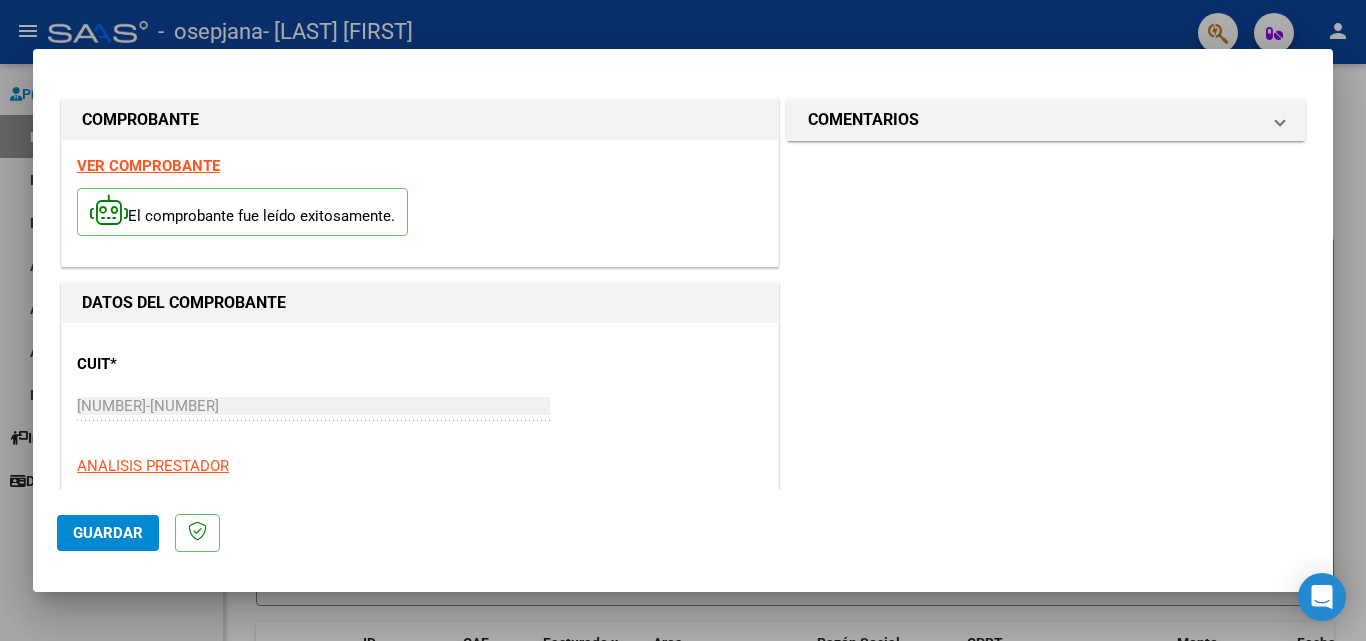 scroll, scrollTop: 333, scrollLeft: 0, axis: vertical 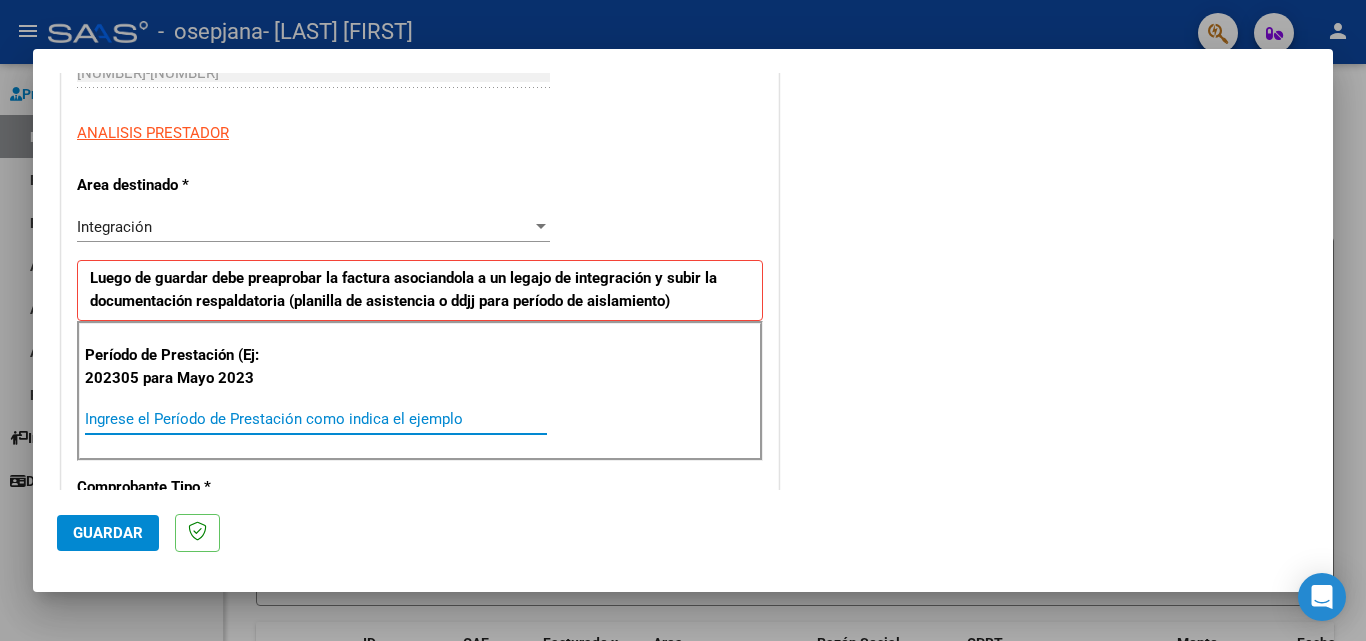 click on "Ingrese el Período de Prestación como indica el ejemplo" at bounding box center (316, 419) 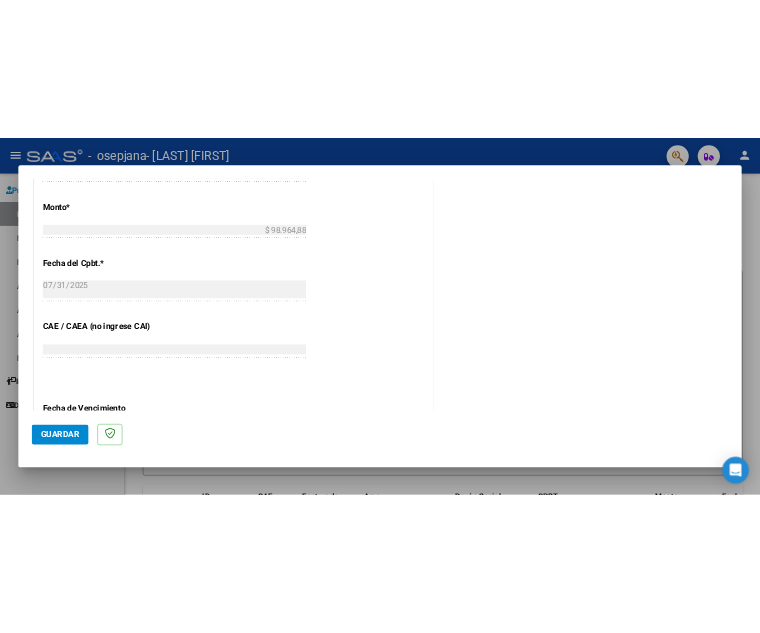 scroll, scrollTop: 1305, scrollLeft: 0, axis: vertical 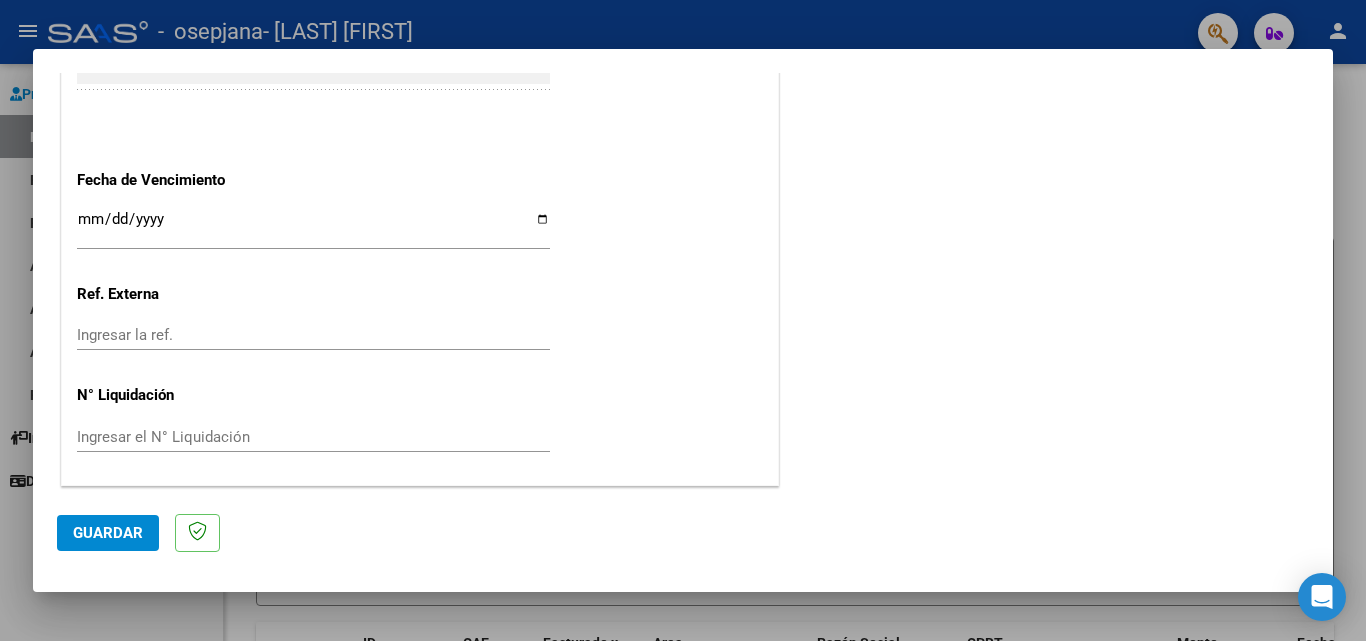 type on "202507" 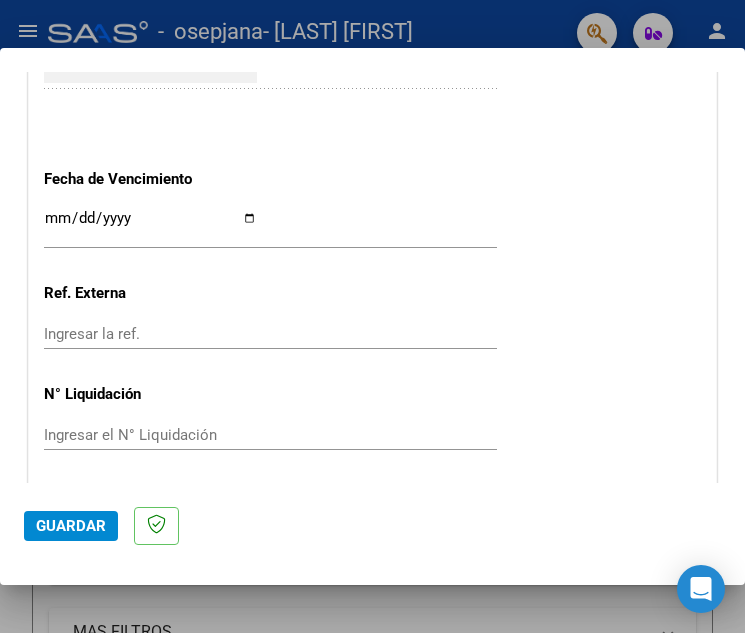 click on "Ingresar la fecha" at bounding box center [150, 226] 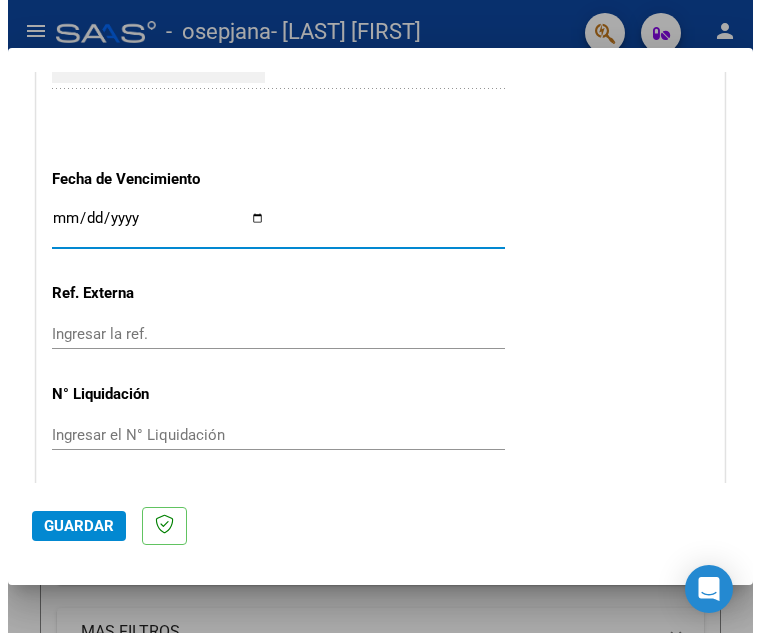 scroll, scrollTop: 1283, scrollLeft: 0, axis: vertical 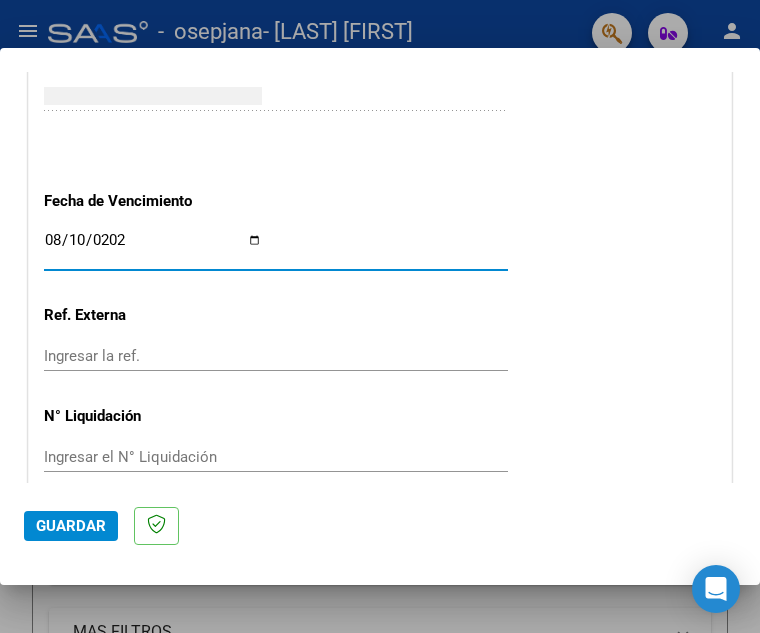 type on "2025-08-10" 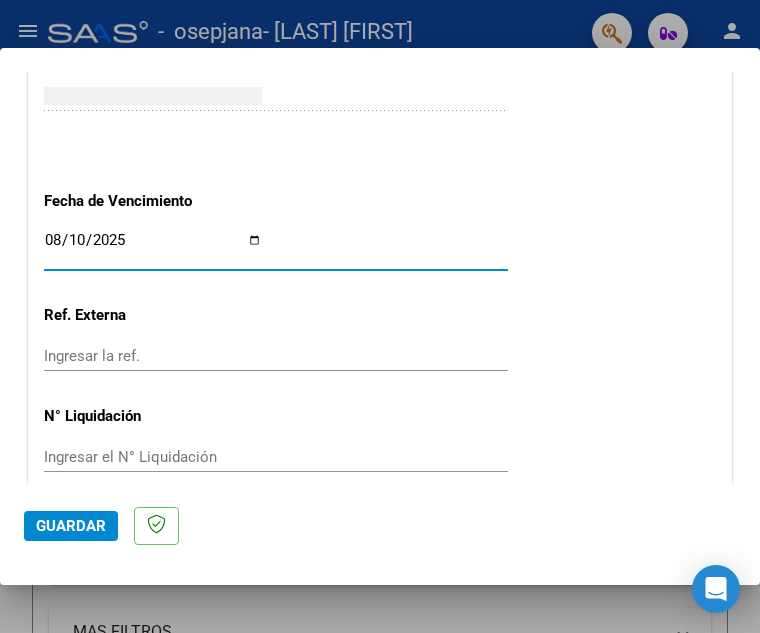 scroll, scrollTop: 1372, scrollLeft: 0, axis: vertical 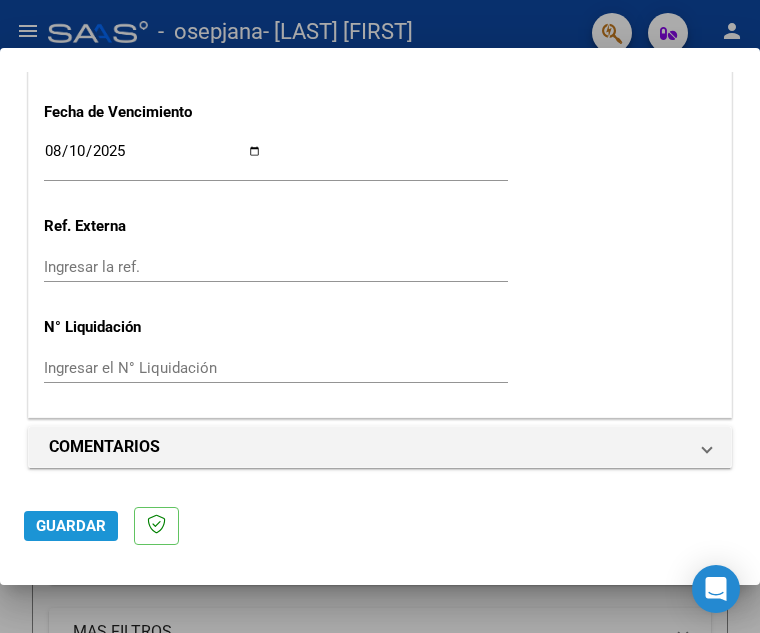 click on "Guardar" 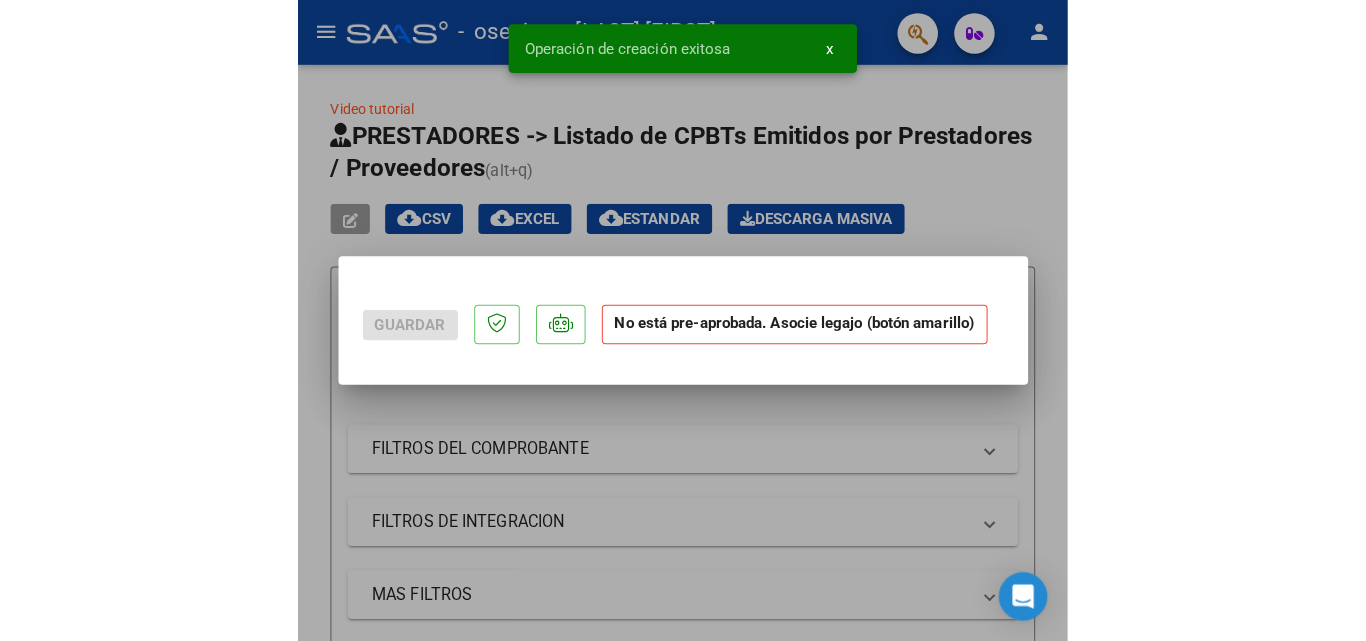 scroll, scrollTop: 0, scrollLeft: 0, axis: both 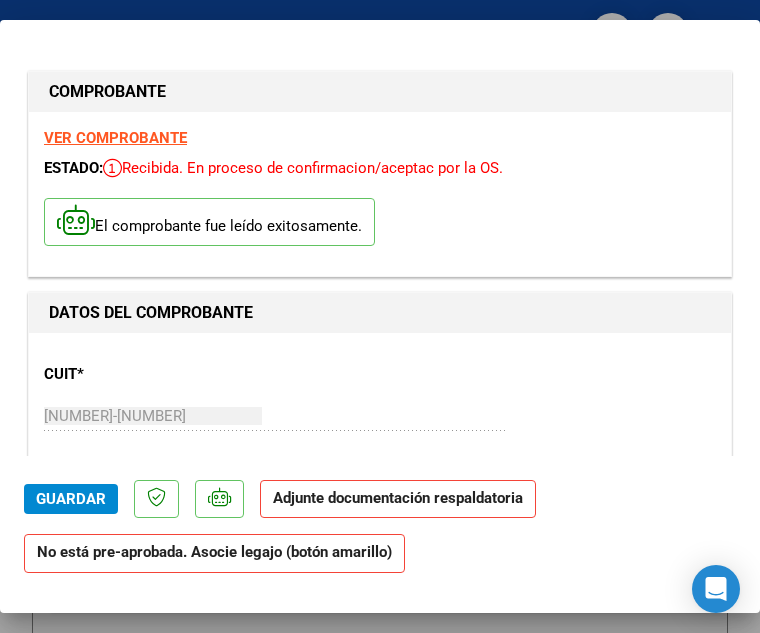 click on "Adjunte documentación respaldatoria" 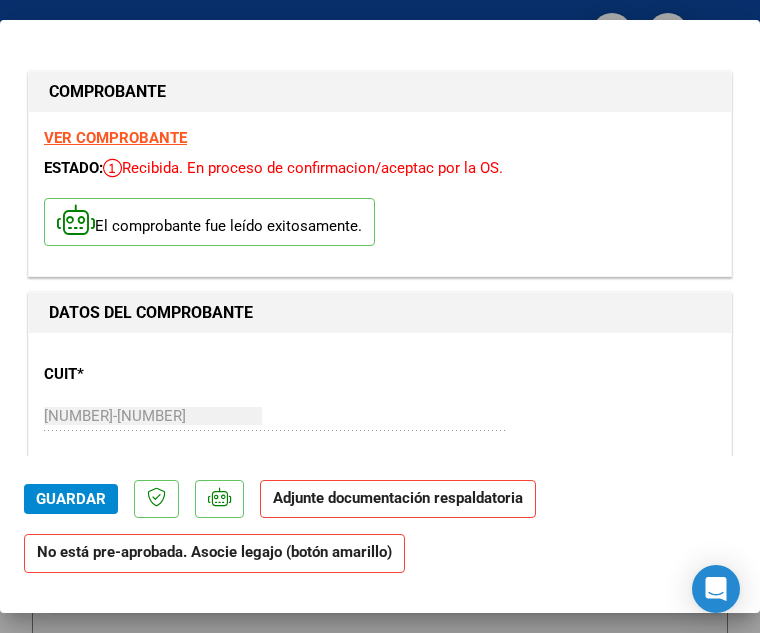 click on "Adjunte documentación respaldatoria" 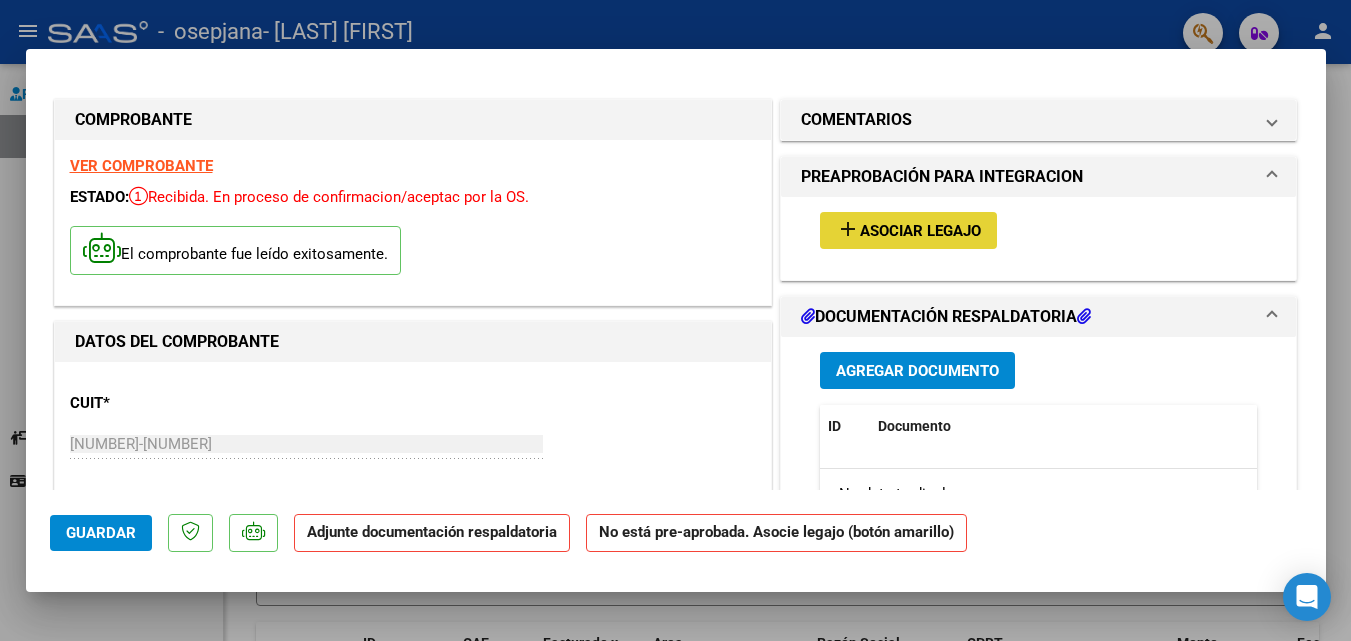 click on "Asociar Legajo" at bounding box center [920, 231] 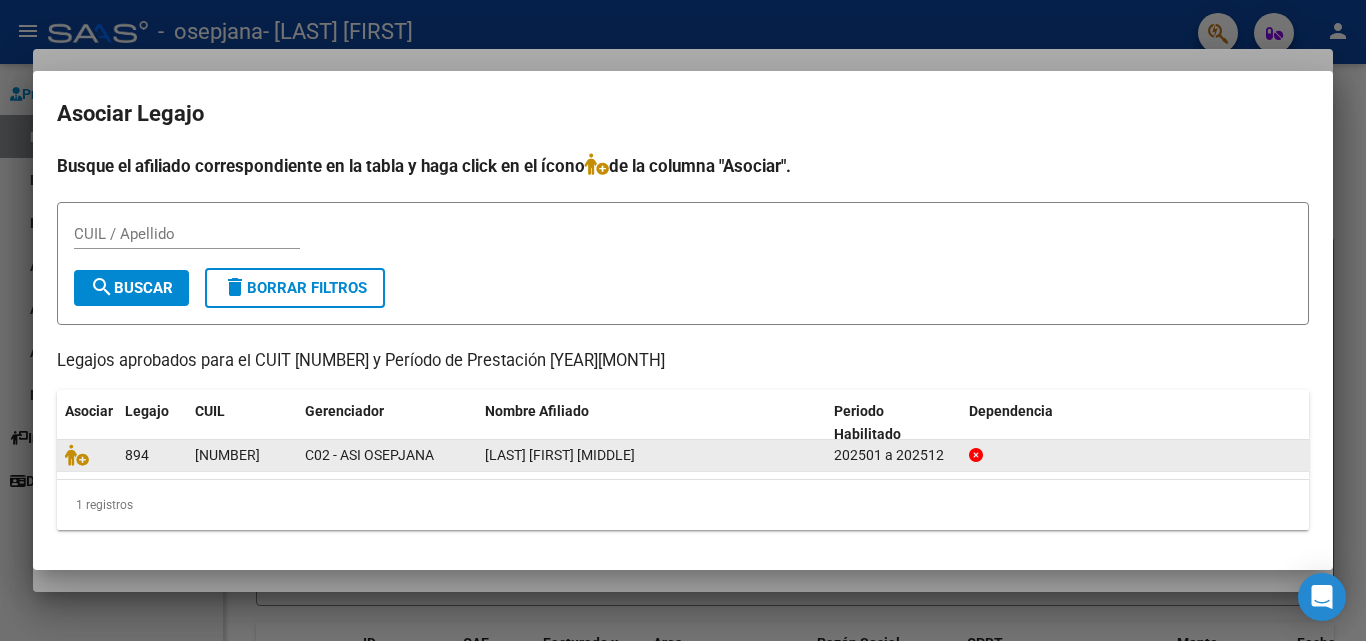 click on "20563992590" 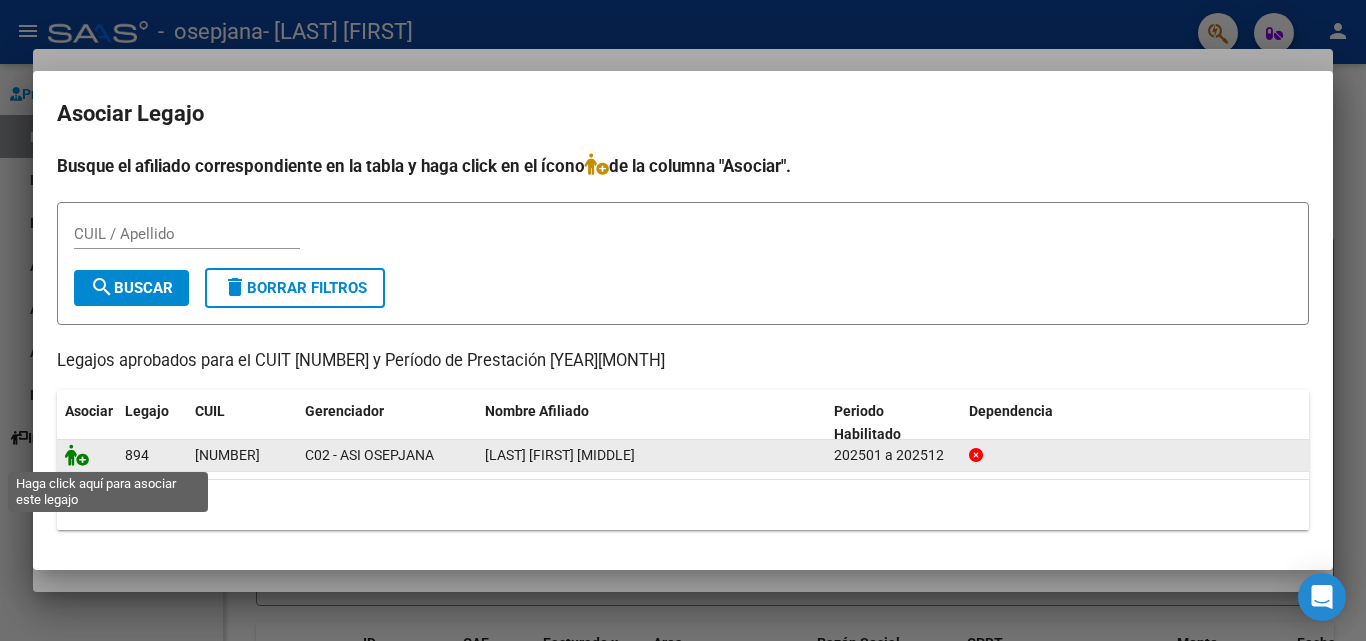 click 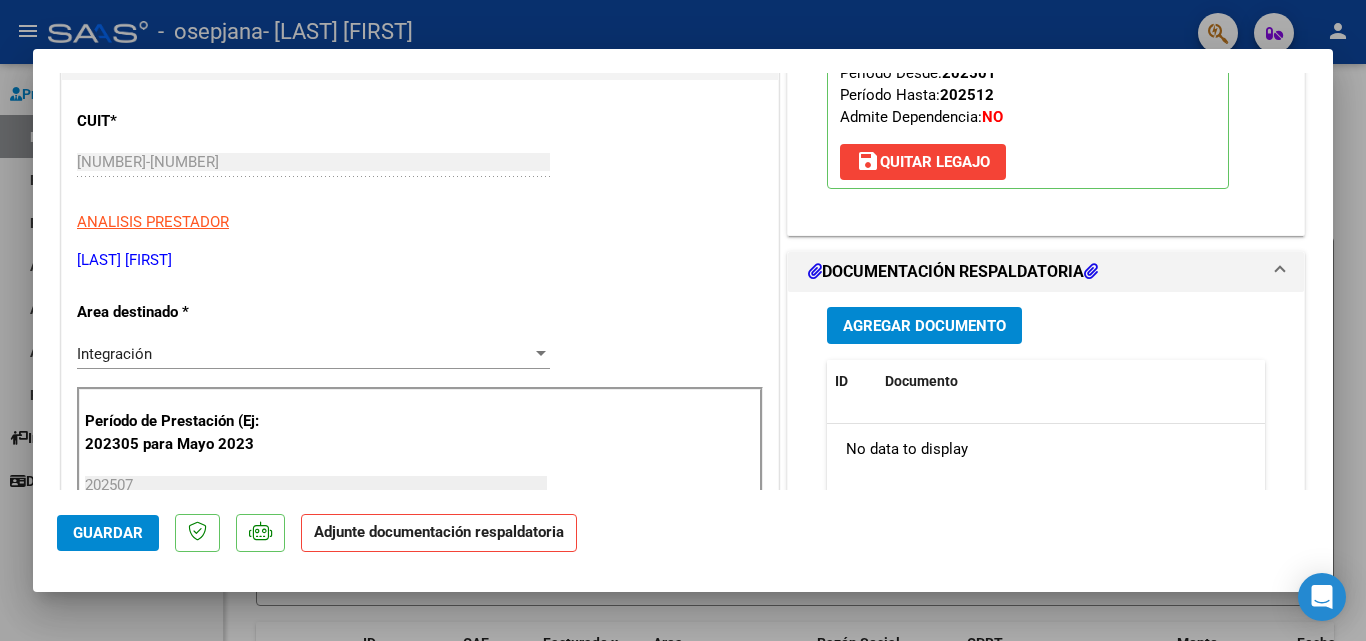 scroll, scrollTop: 333, scrollLeft: 0, axis: vertical 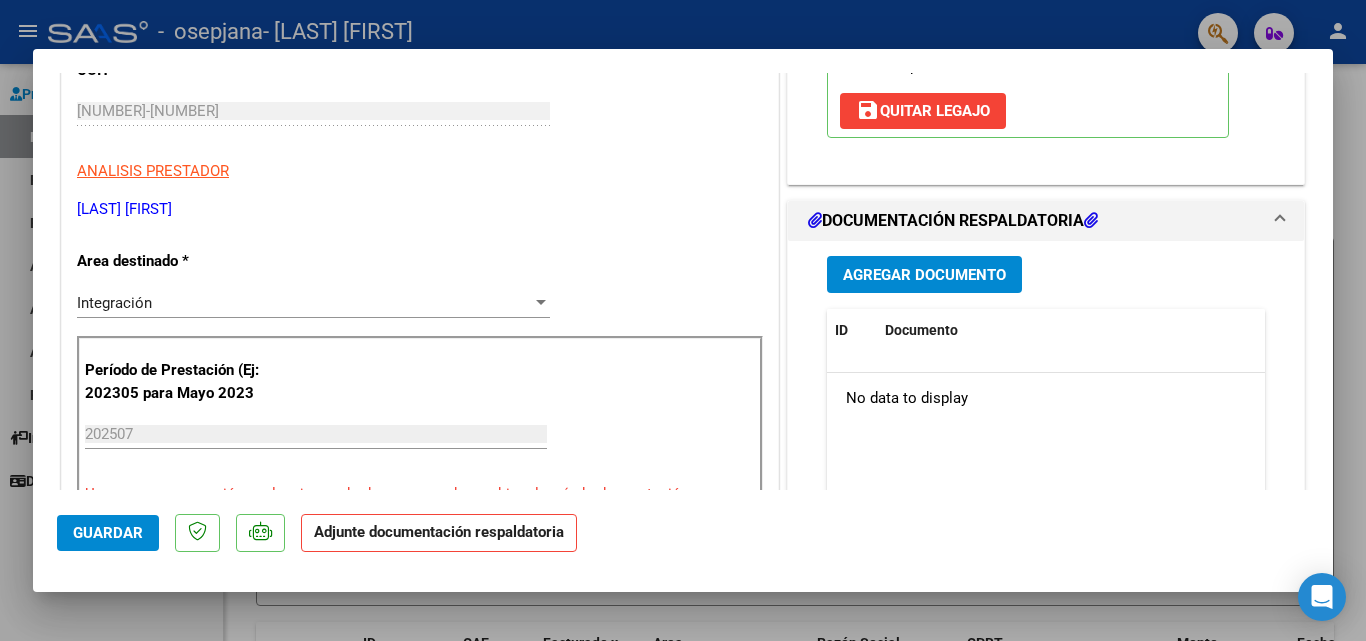 click on "Agregar Documento" at bounding box center (924, 275) 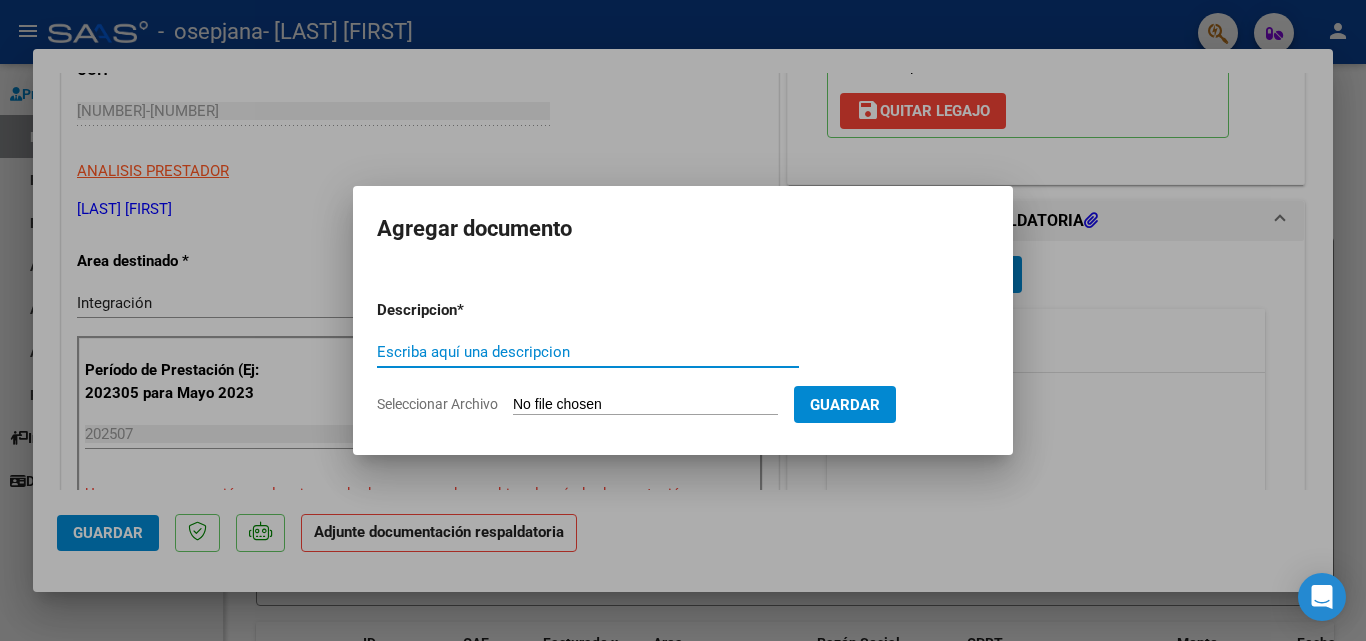 click on "Escriba aquí una descripcion" at bounding box center (588, 352) 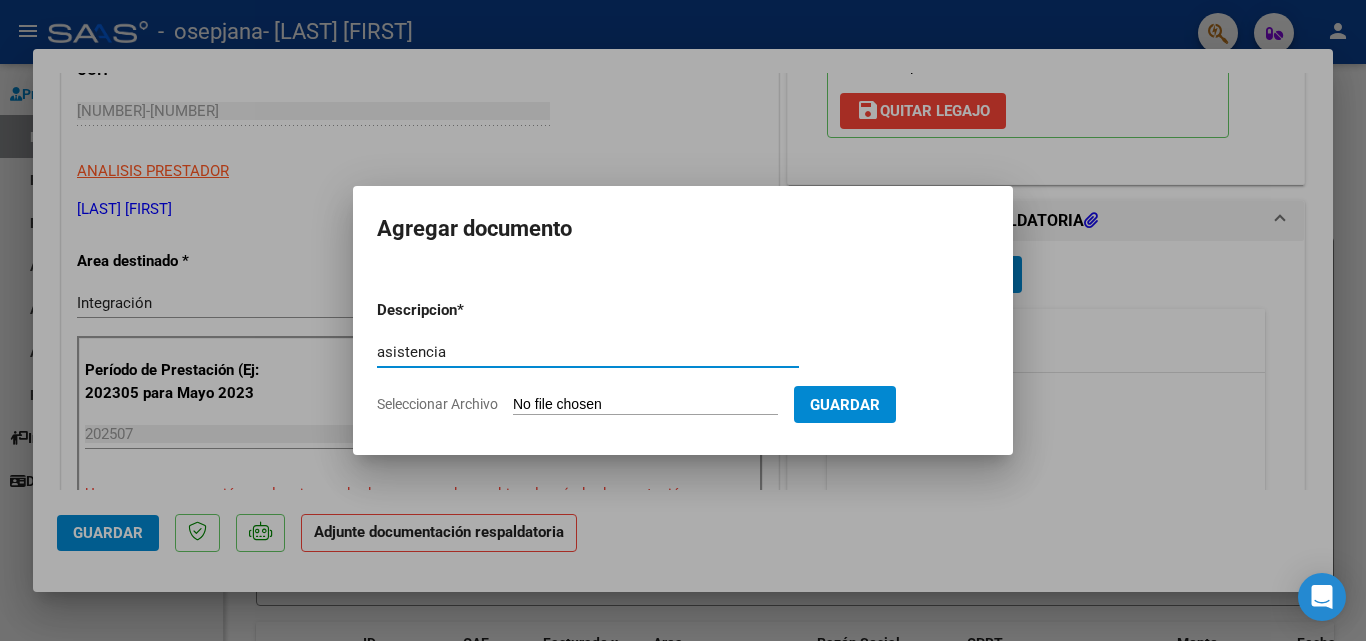 type on "asistencia" 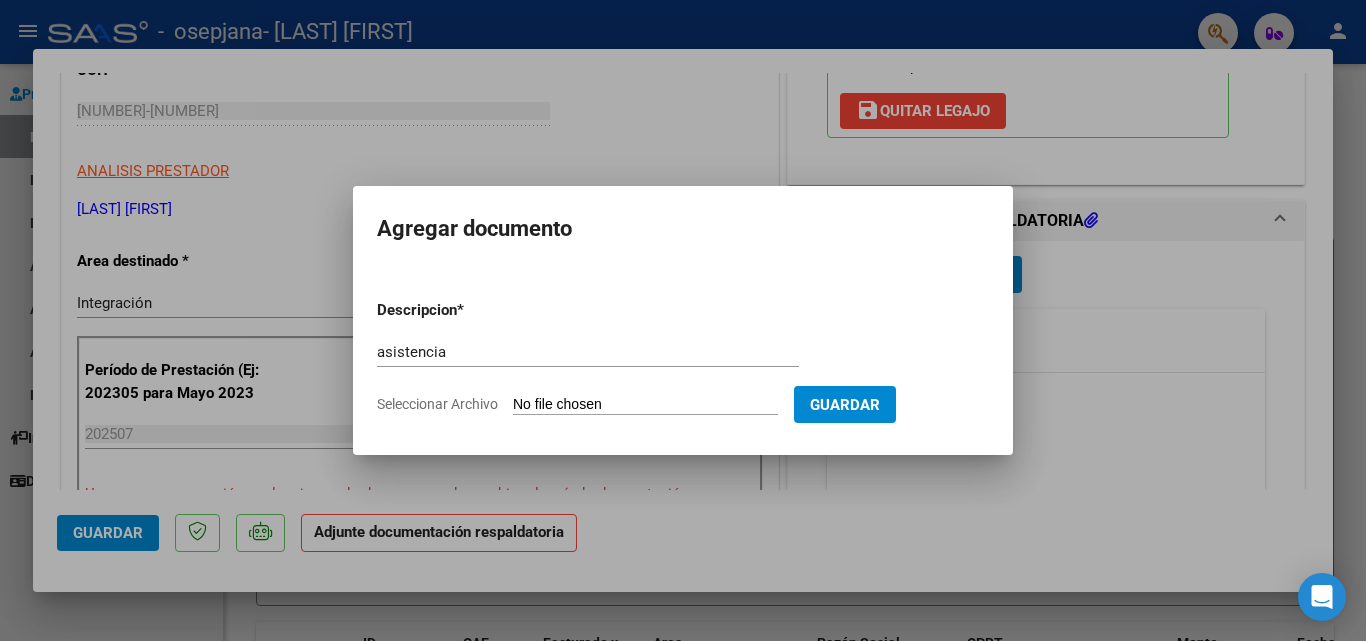 type on "C:\fakepath\CamScanner 04-08-2025 19.22 mateo julio.pdf" 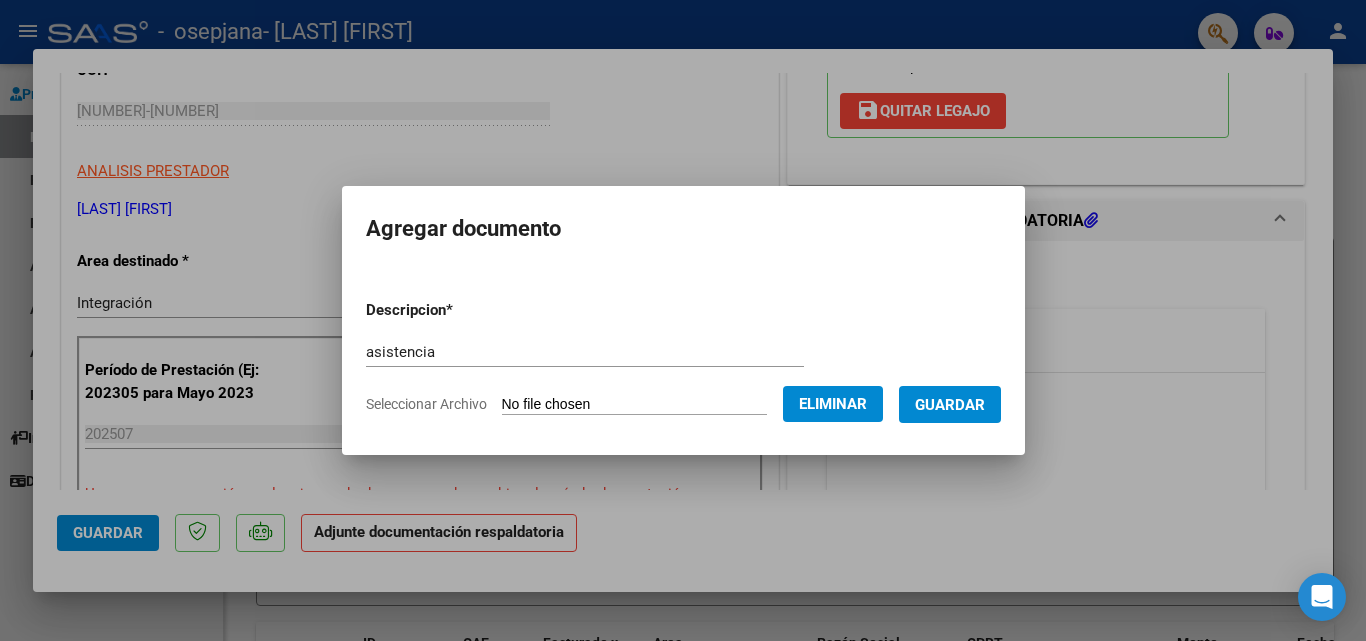 click on "Guardar" at bounding box center (950, 405) 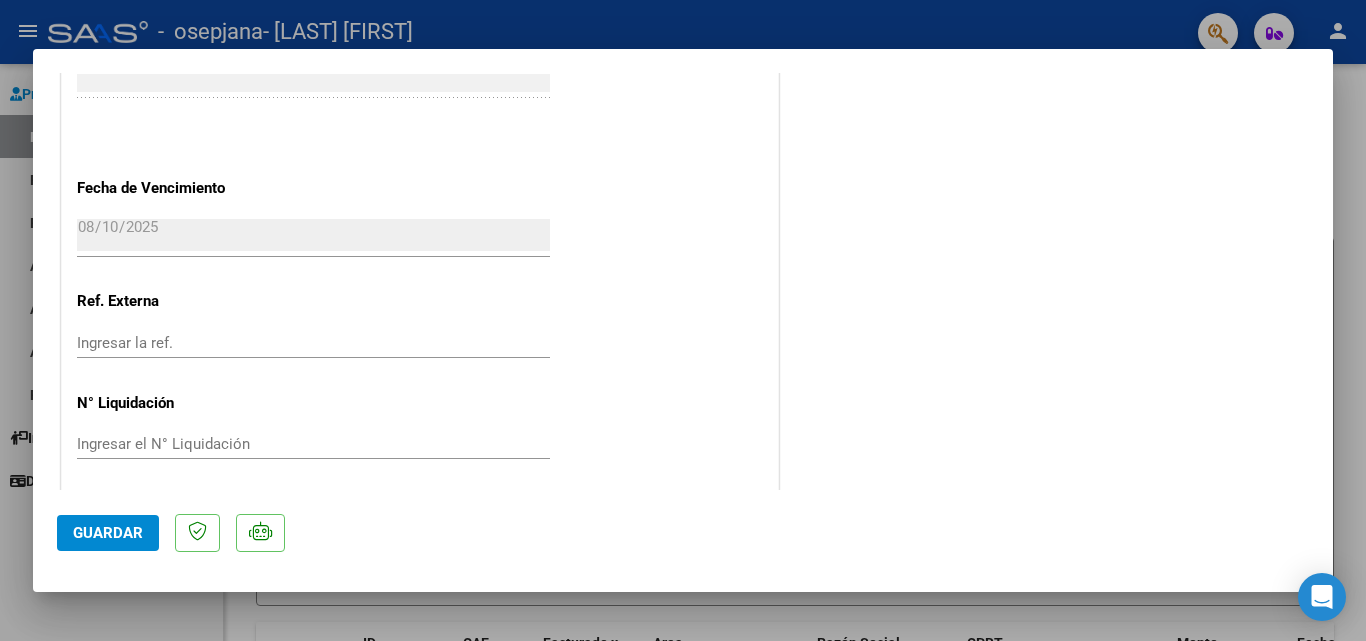 scroll, scrollTop: 1373, scrollLeft: 0, axis: vertical 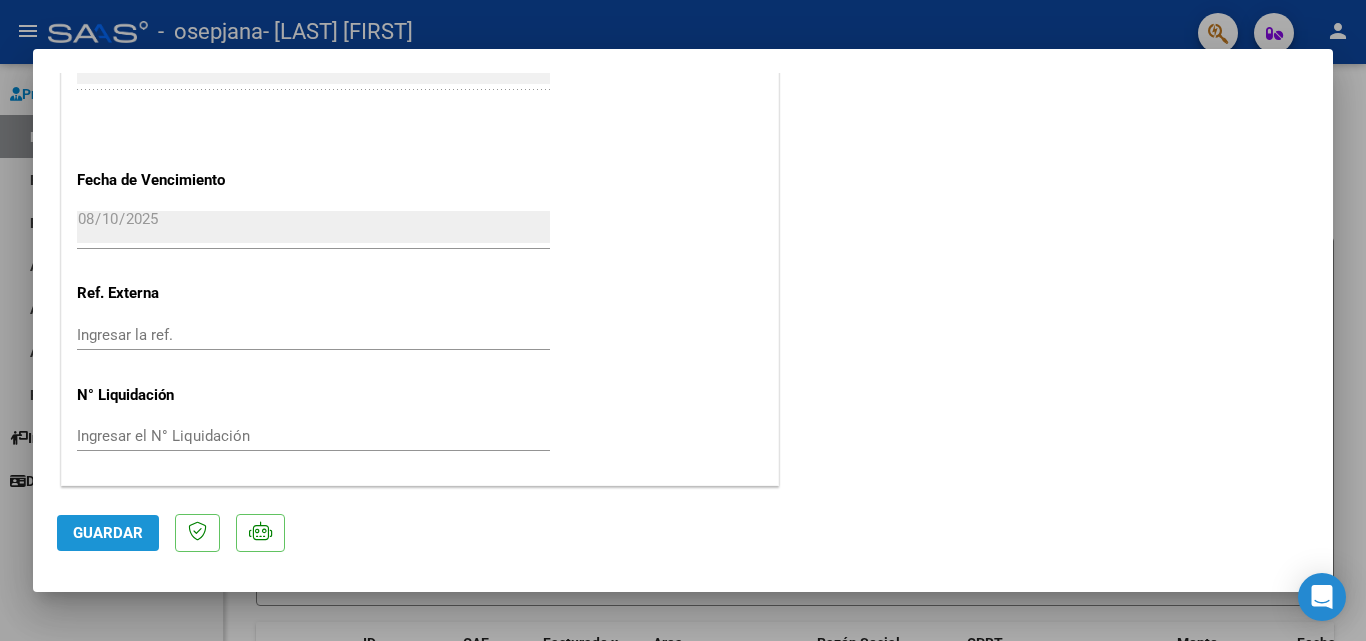click on "Guardar" 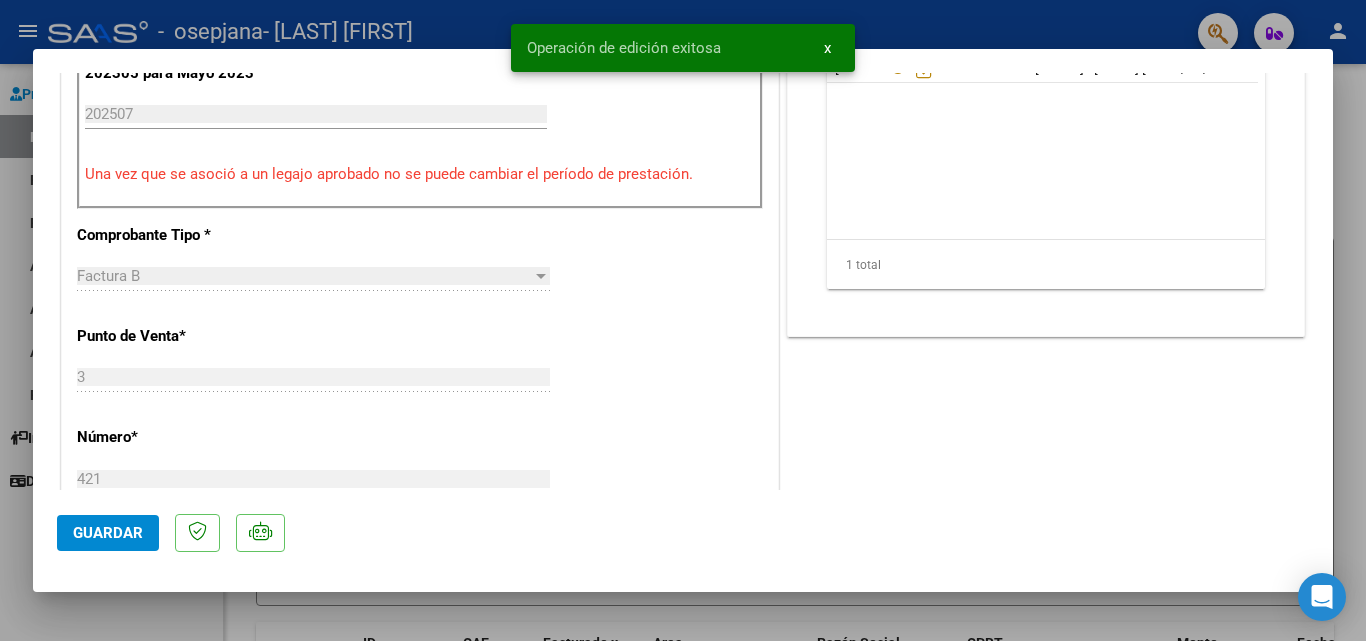 scroll, scrollTop: 0, scrollLeft: 0, axis: both 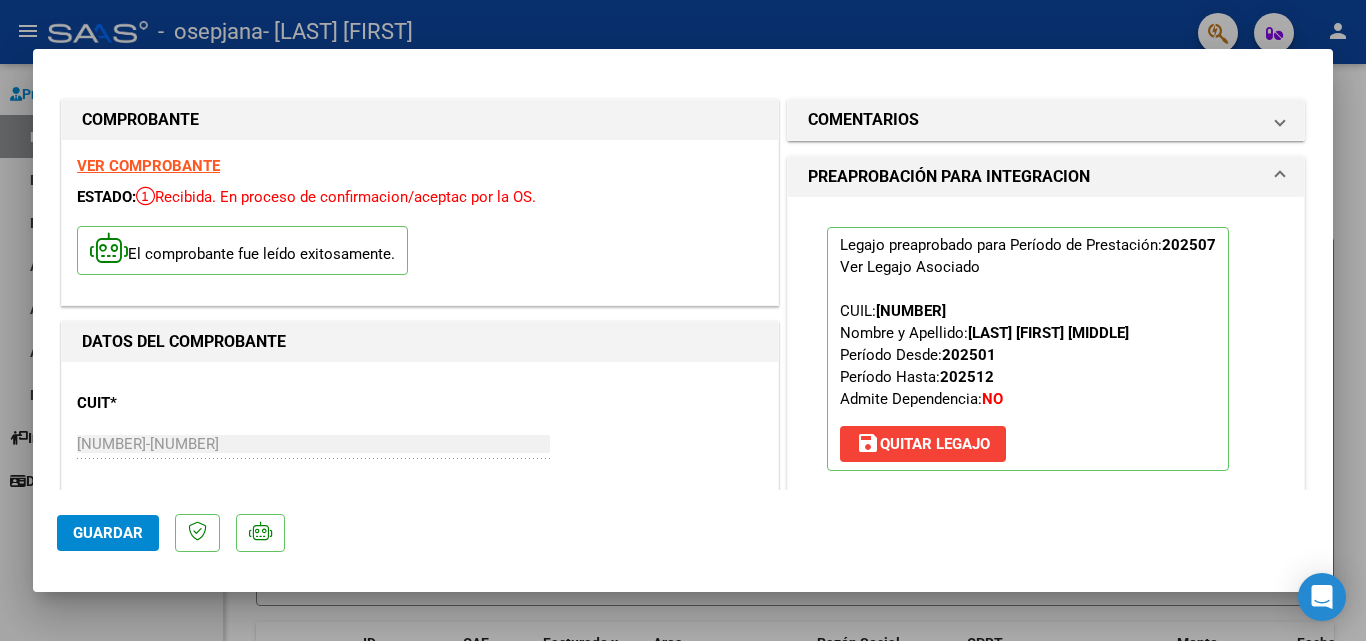 click on "VER COMPROBANTE" at bounding box center [148, 166] 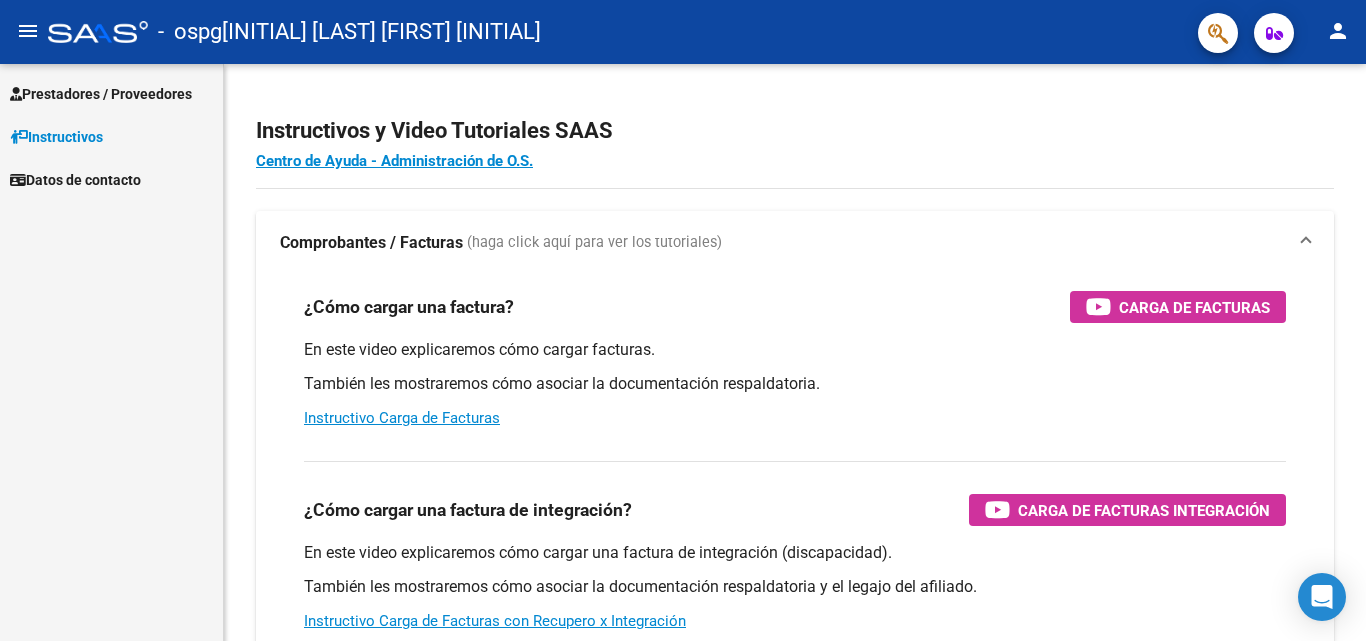 scroll, scrollTop: 0, scrollLeft: 0, axis: both 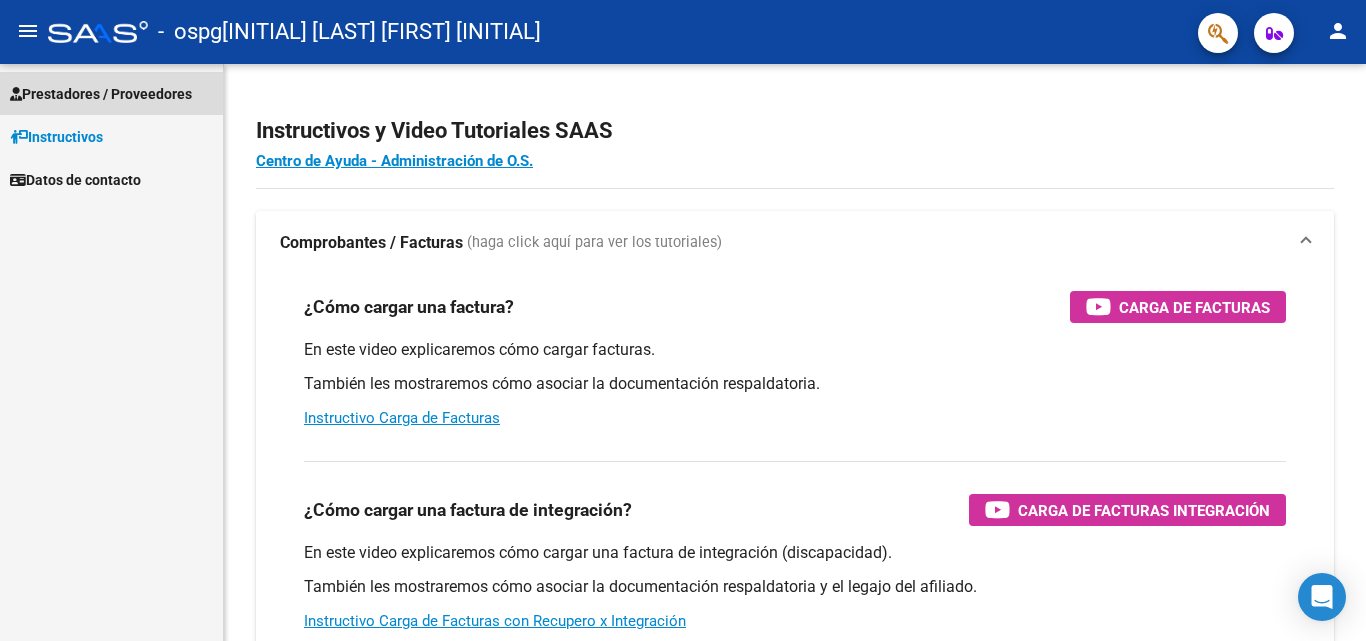 click on "Prestadores / Proveedores" at bounding box center [101, 94] 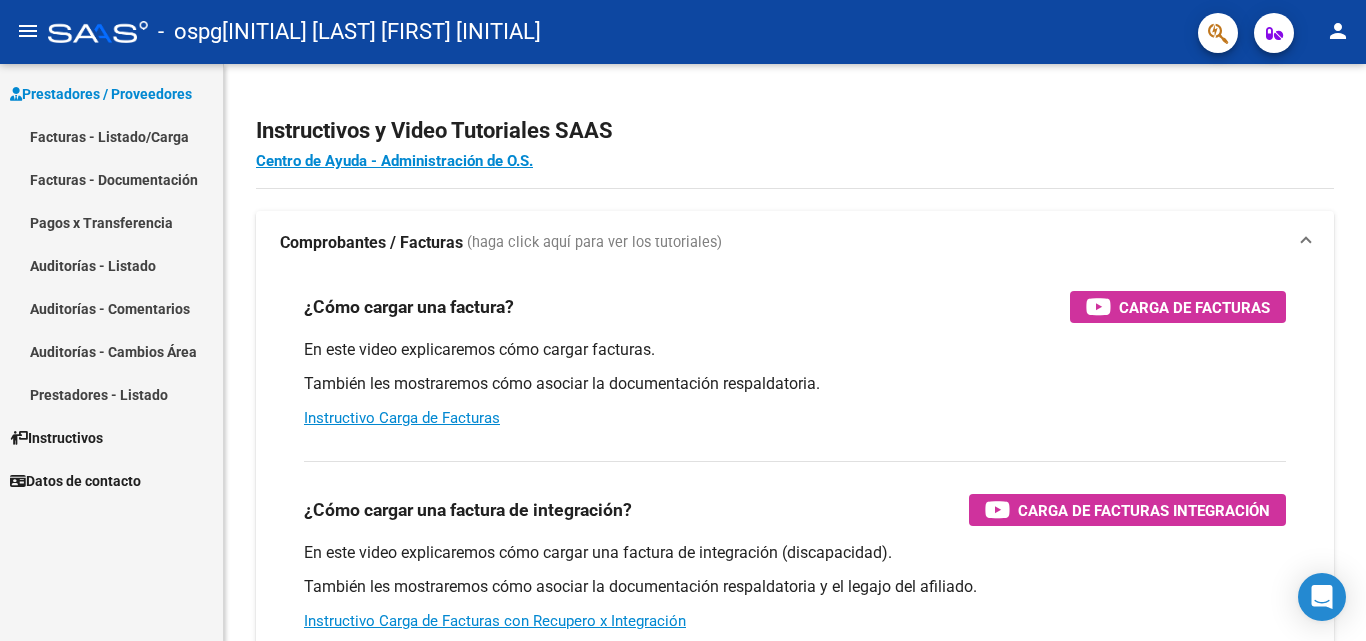 click on "Facturas - Listado/Carga" at bounding box center (111, 136) 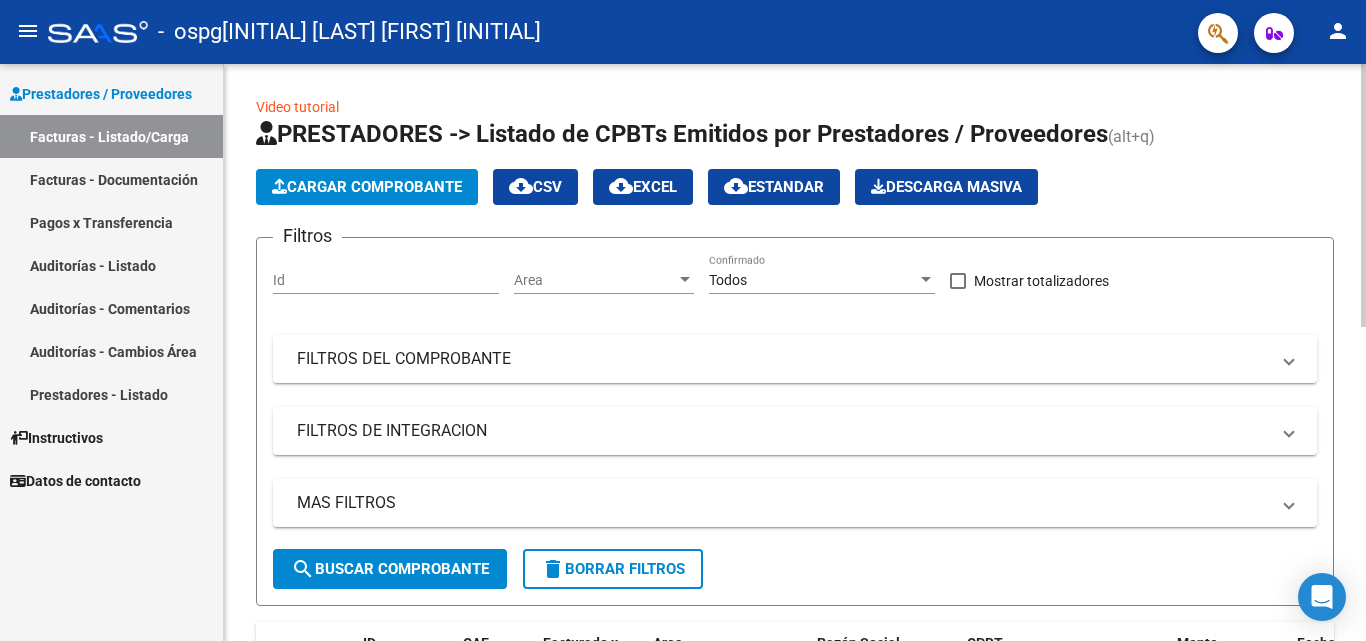 click on "Cargar Comprobante" 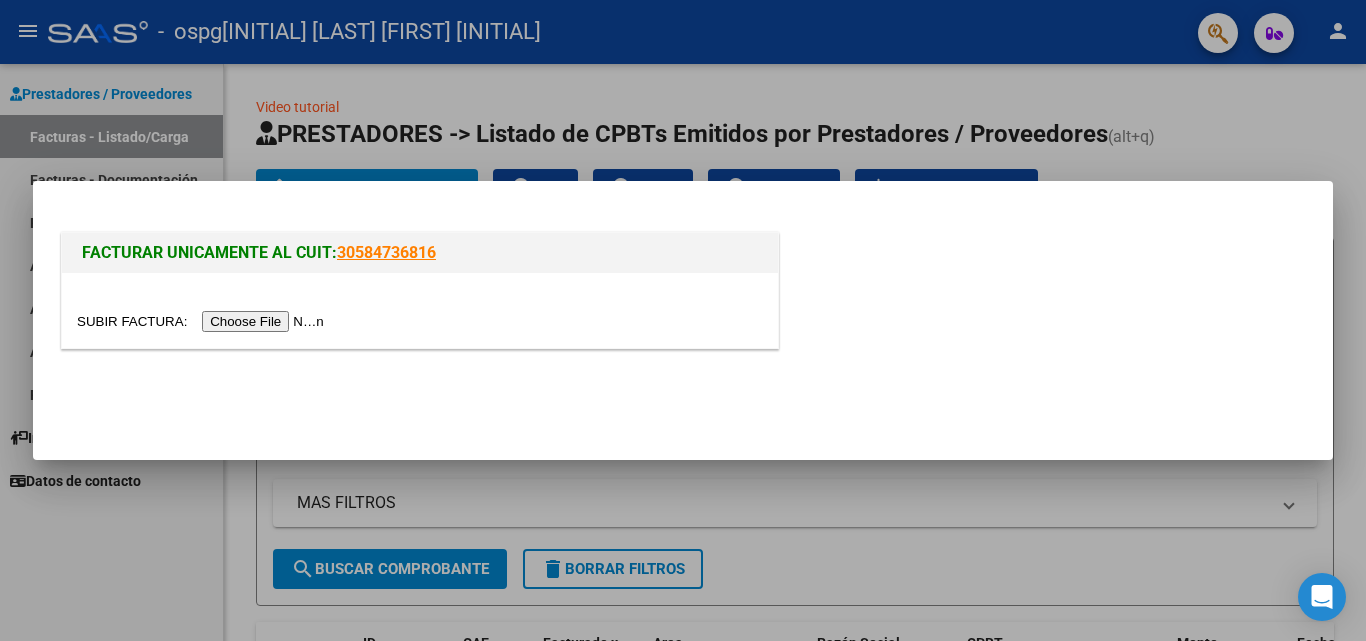 click at bounding box center (203, 321) 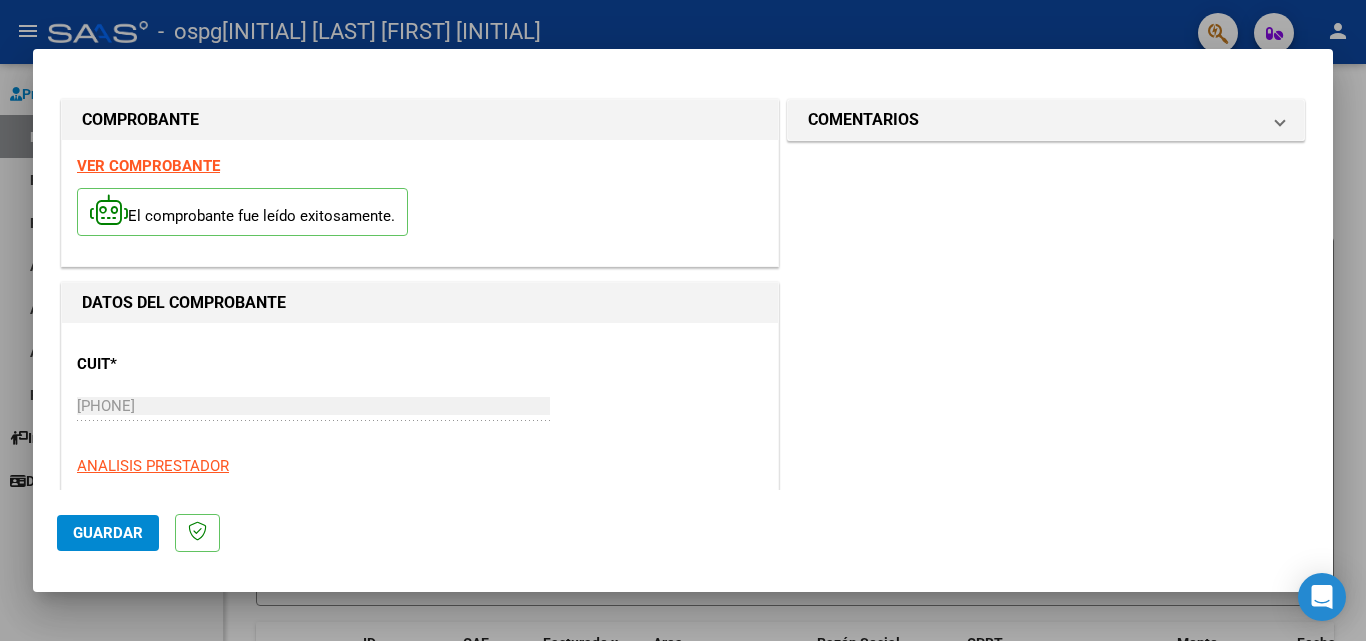 scroll, scrollTop: 333, scrollLeft: 0, axis: vertical 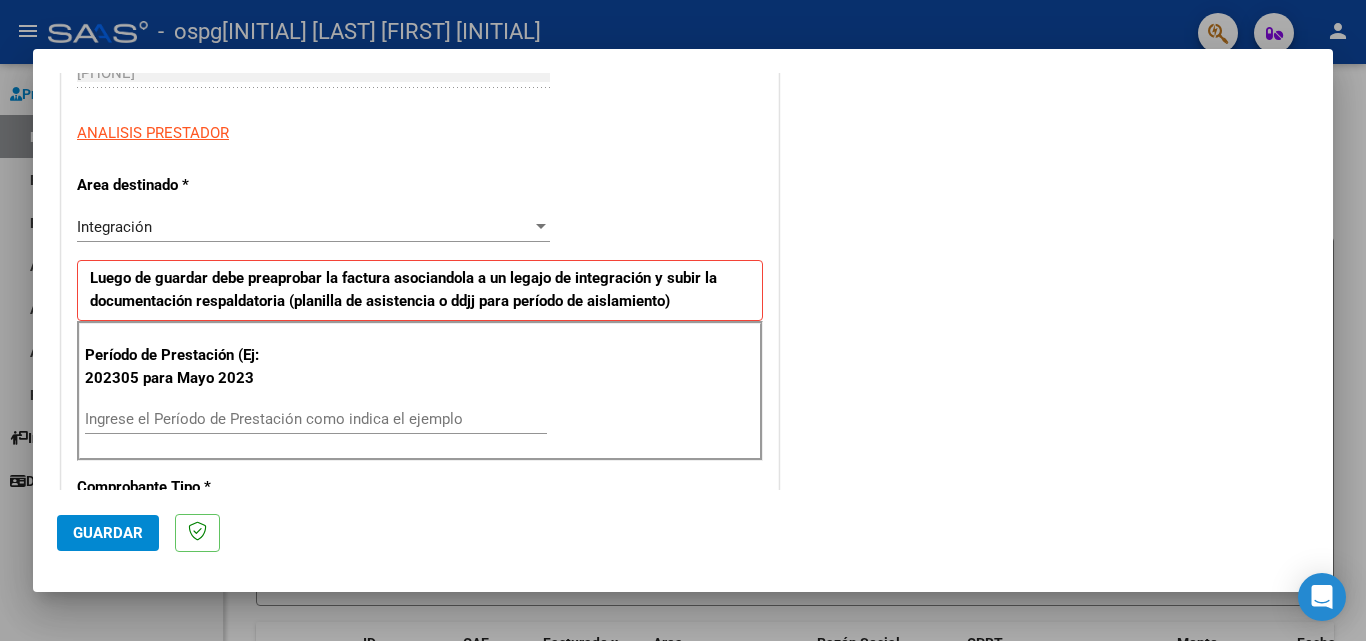 click on "Ingrese el Período de Prestación como indica el ejemplo" at bounding box center (316, 419) 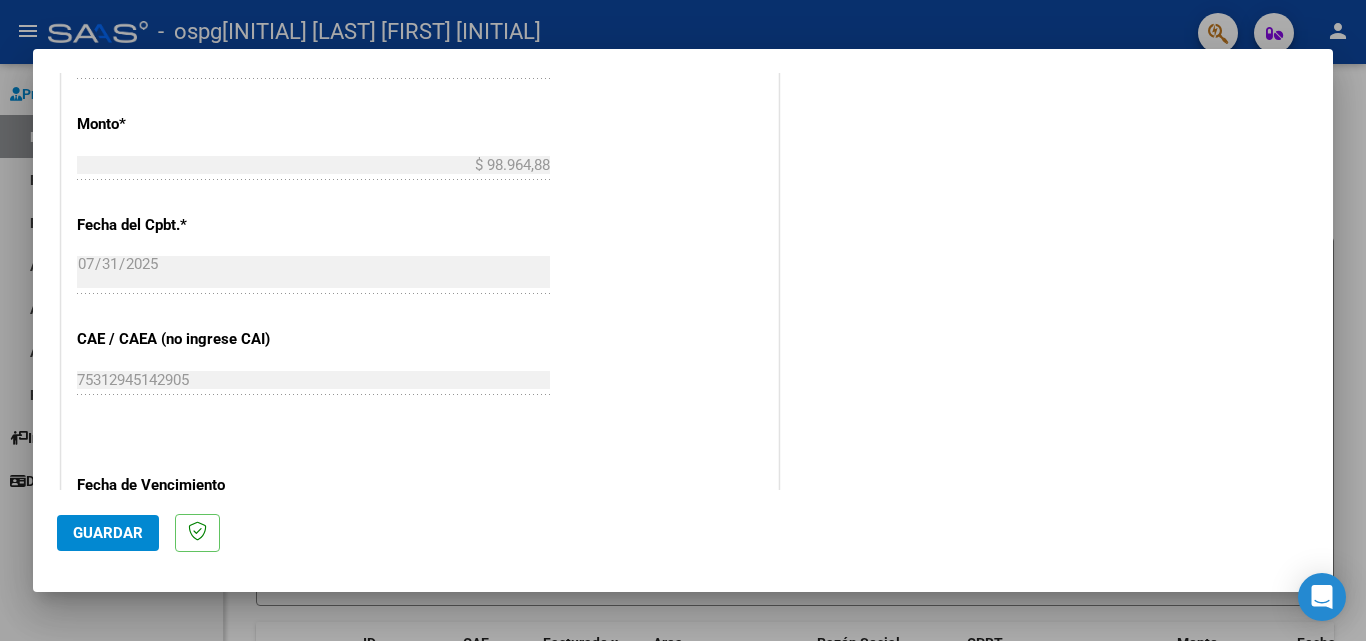 scroll, scrollTop: 1305, scrollLeft: 0, axis: vertical 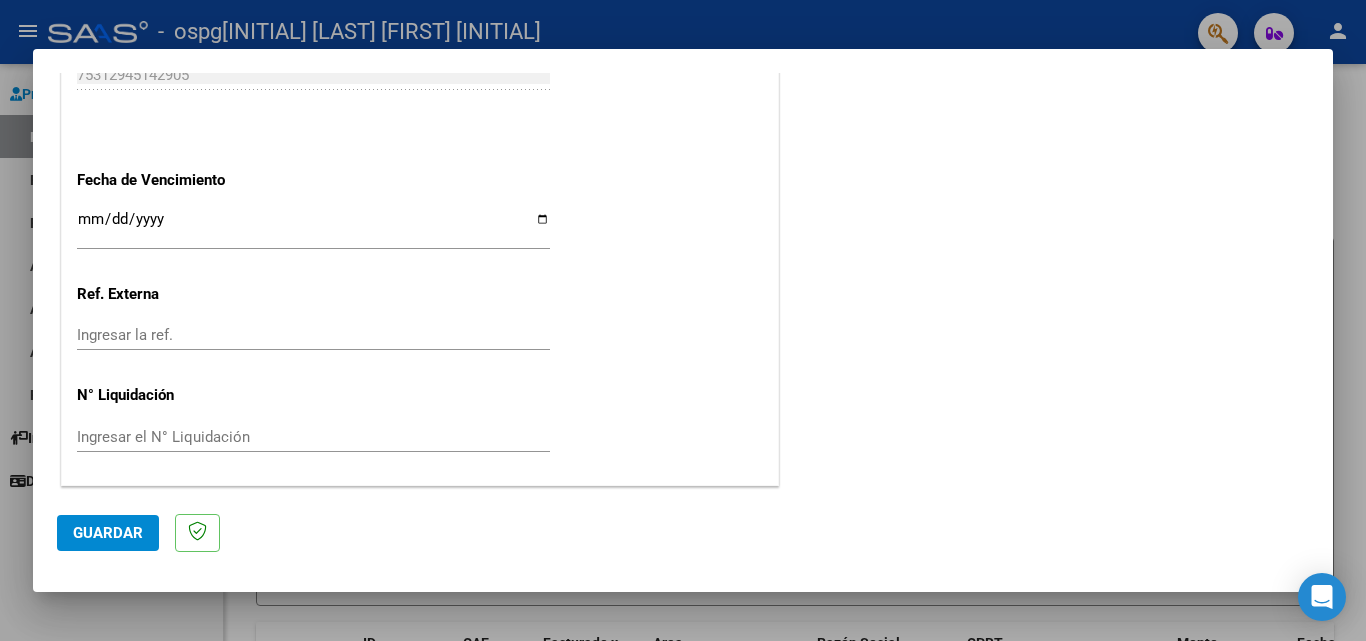 type on "202507" 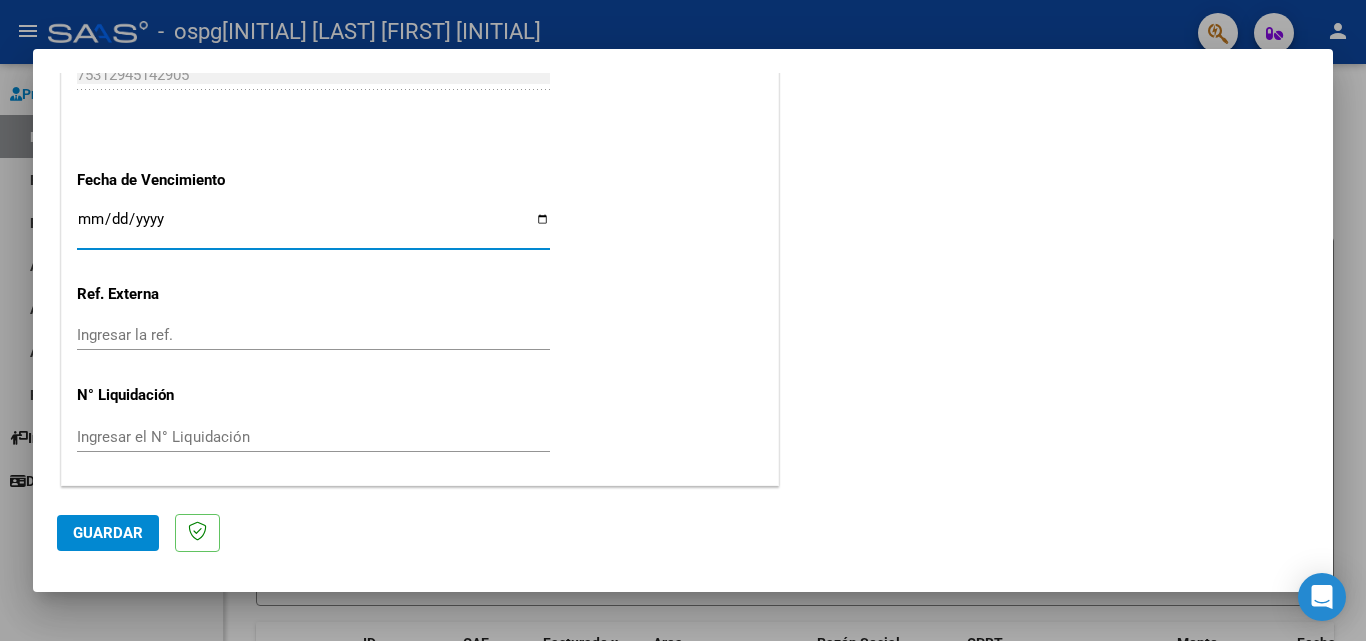 click on "Ingresar la fecha" at bounding box center (313, 227) 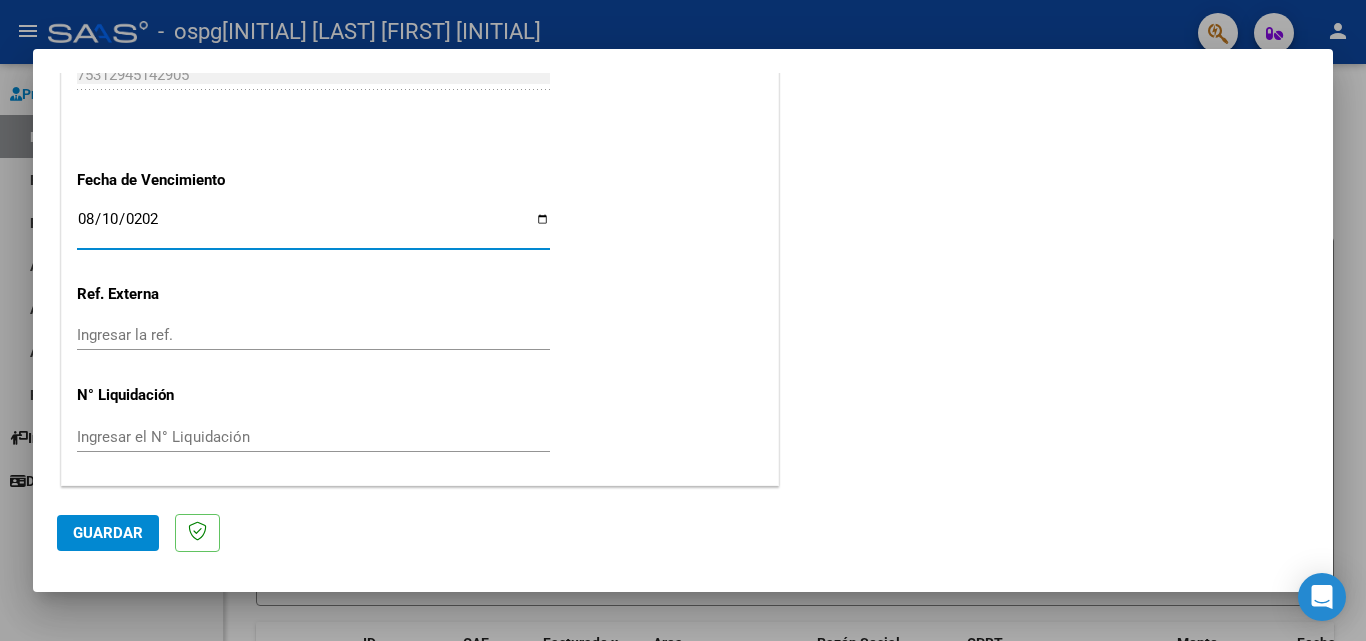 type on "2025-08-10" 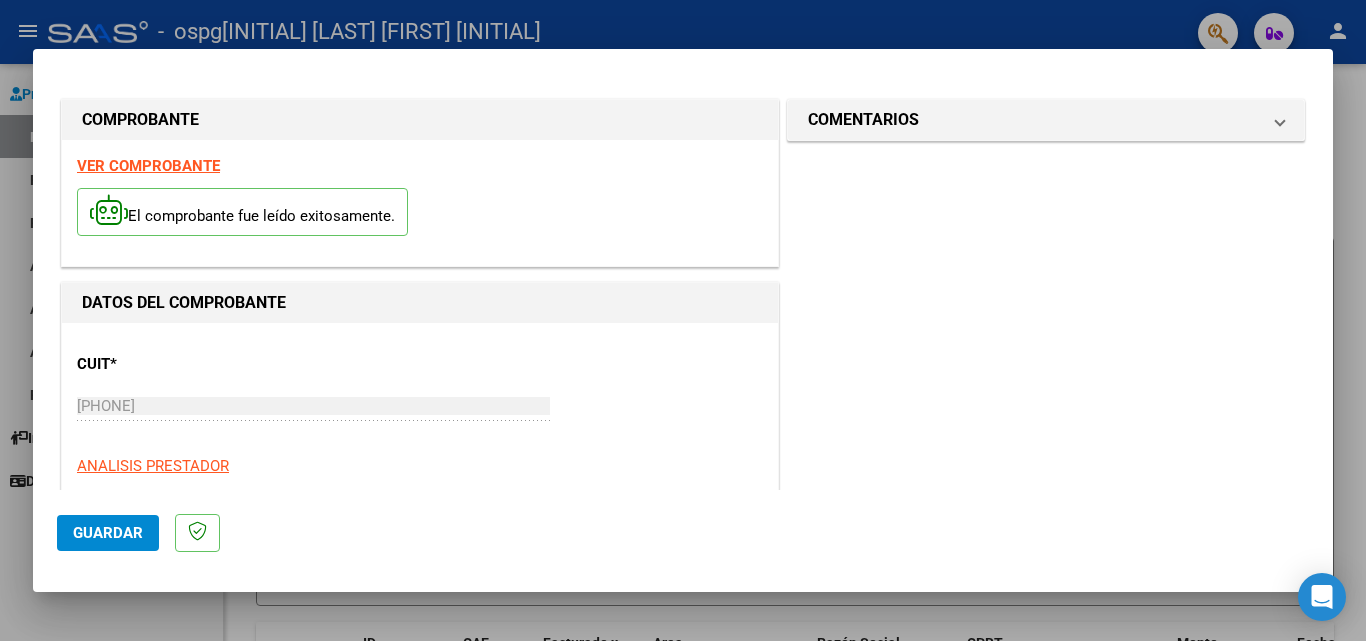 scroll, scrollTop: 1000, scrollLeft: 0, axis: vertical 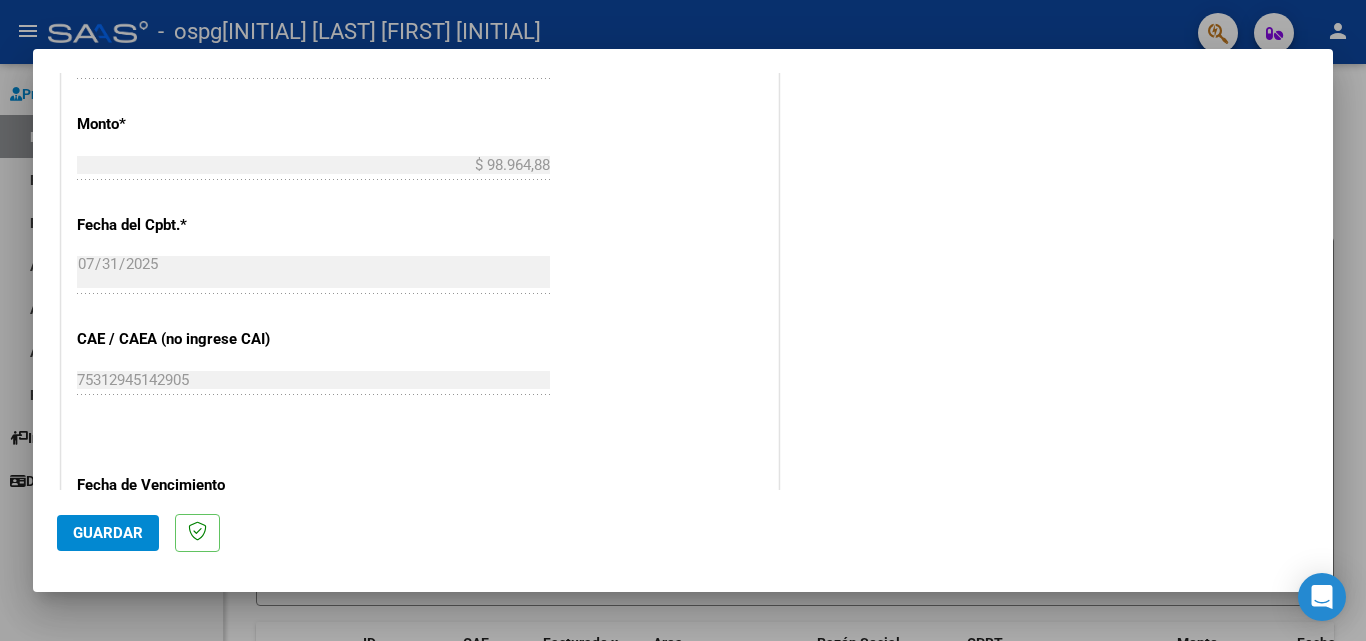 click on "Guardar" 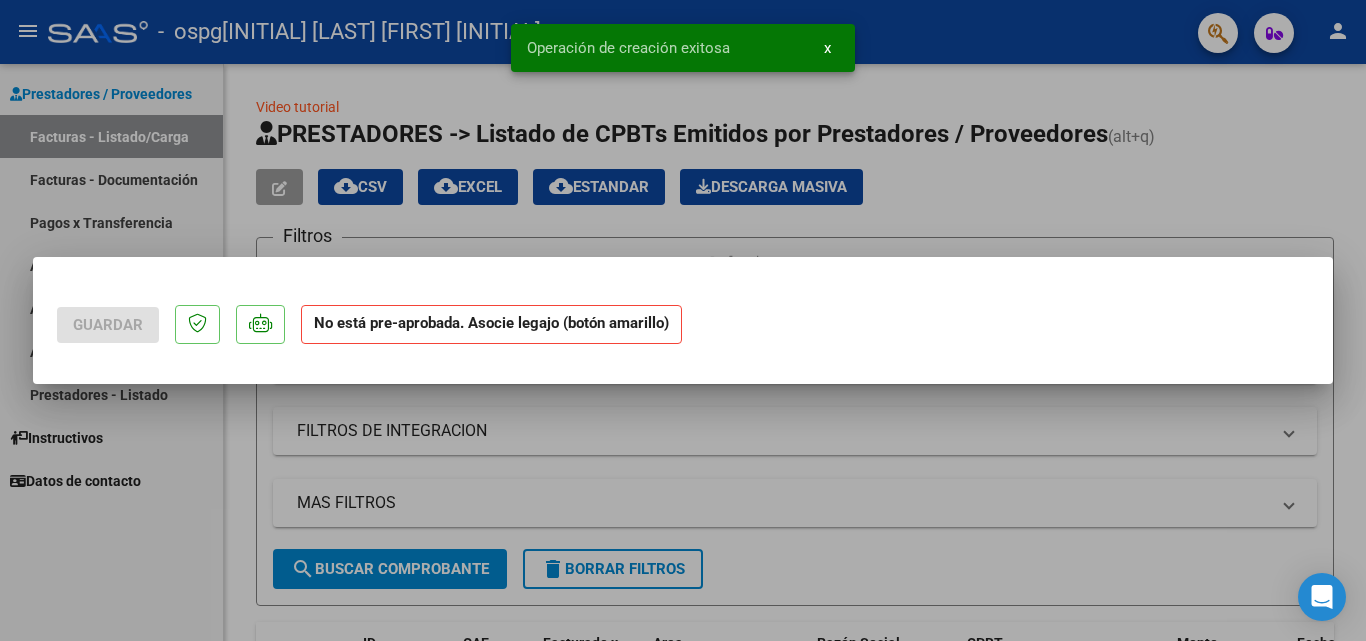 scroll, scrollTop: 0, scrollLeft: 0, axis: both 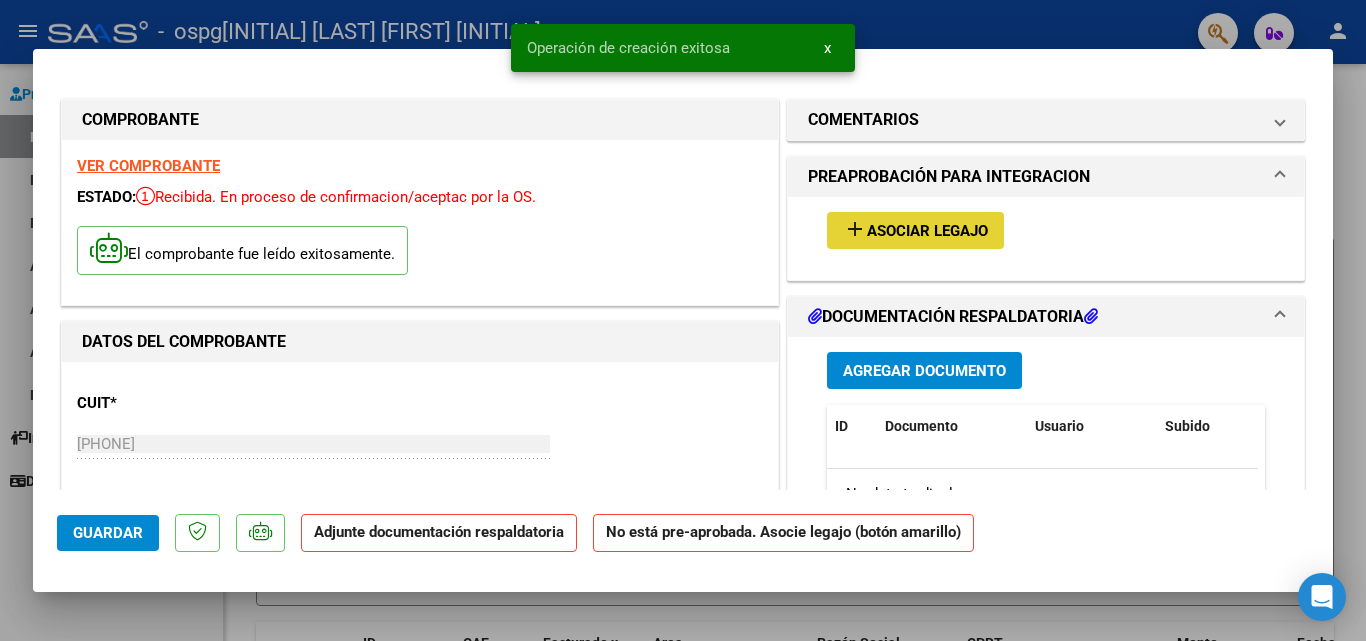click on "Asociar Legajo" at bounding box center [927, 231] 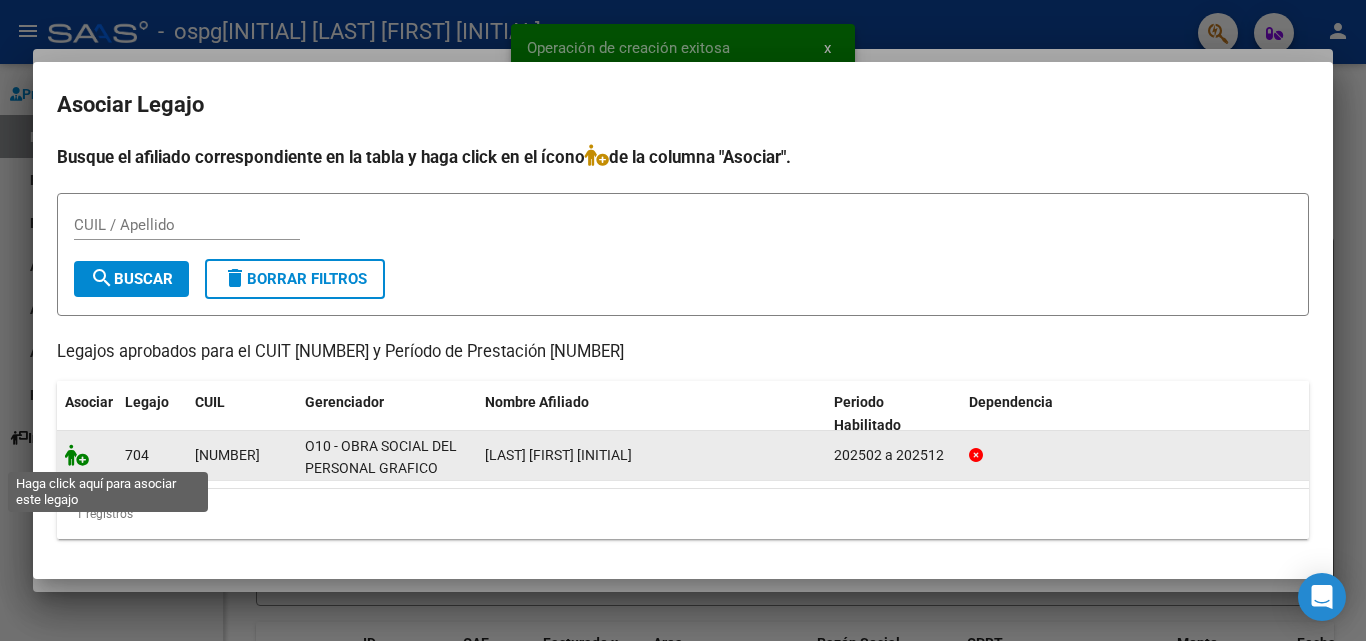 click 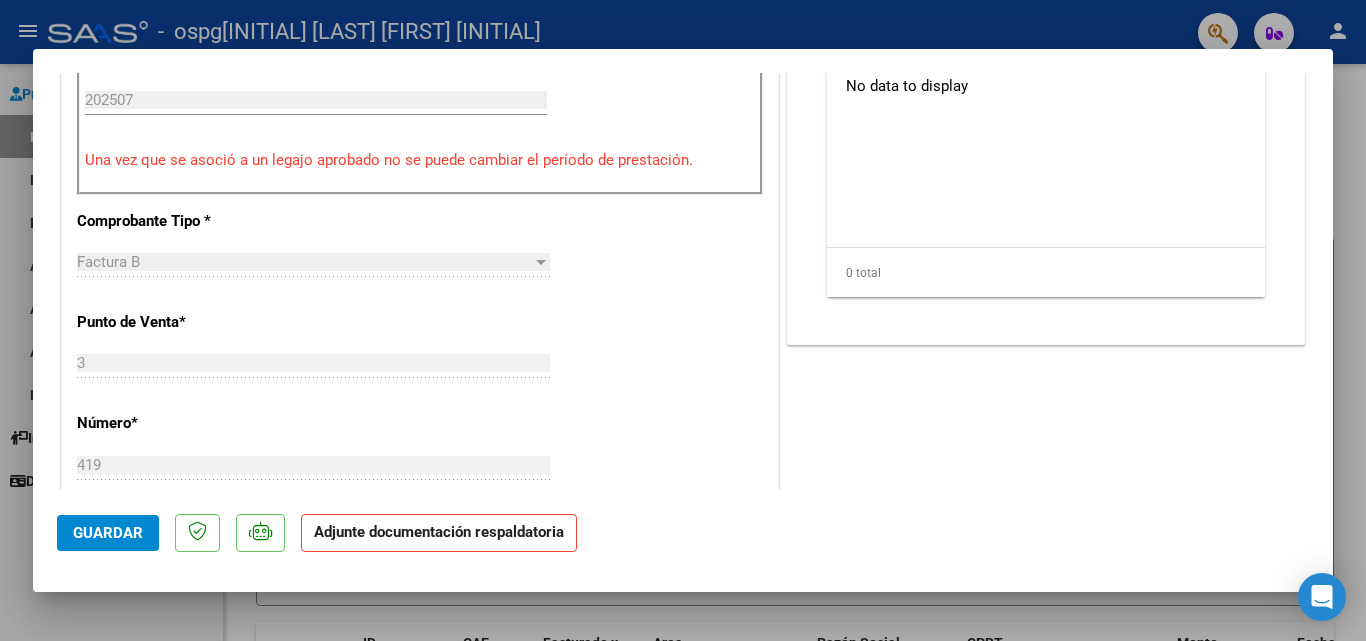 scroll, scrollTop: 333, scrollLeft: 0, axis: vertical 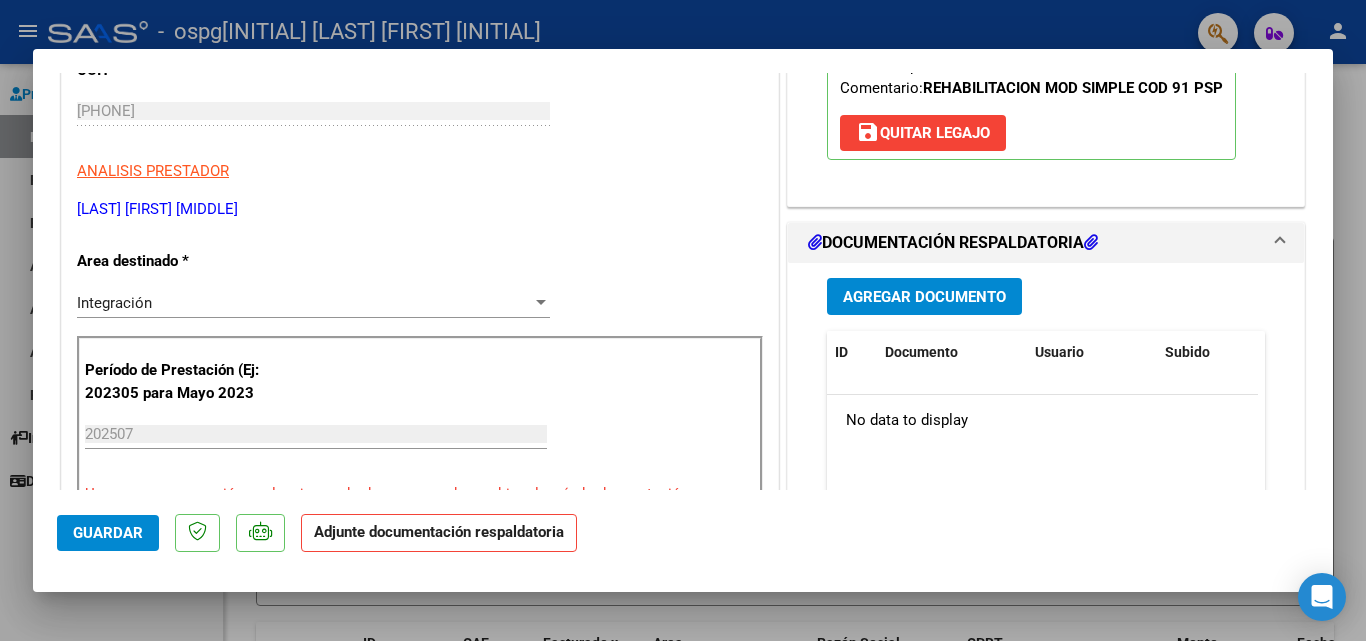 click on "Agregar Documento" at bounding box center (924, 297) 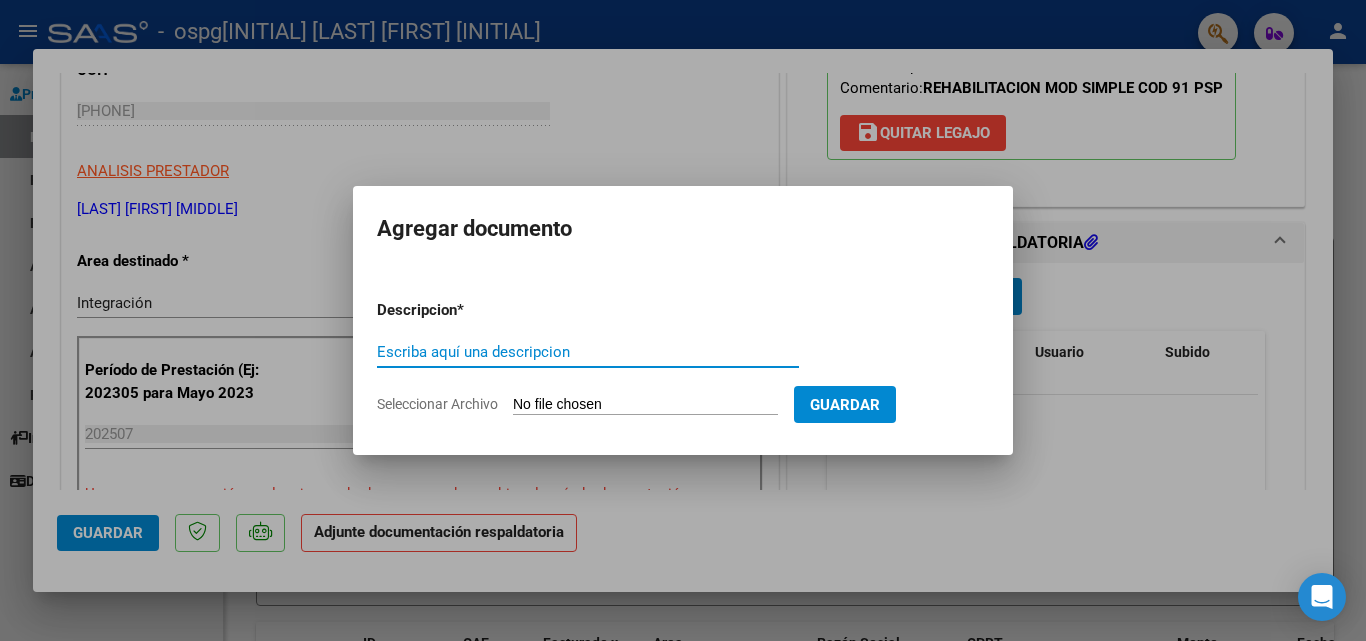 click on "Escriba aquí una descripcion" at bounding box center [588, 352] 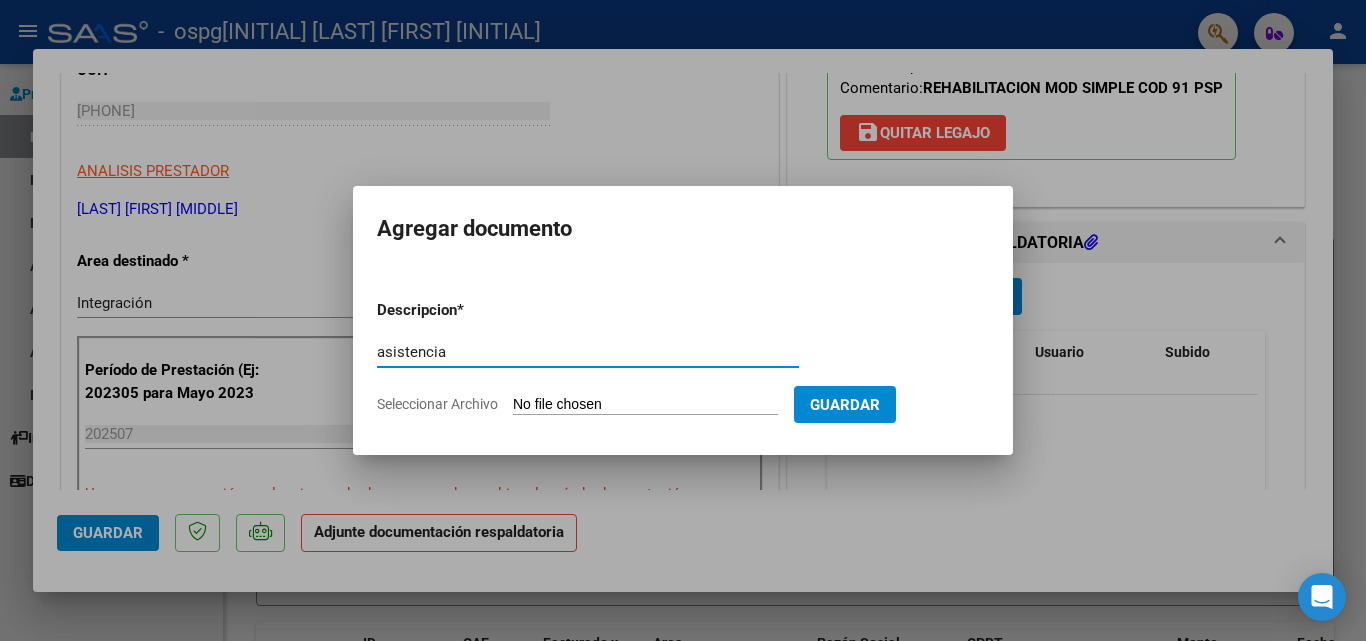 type on "asistencia" 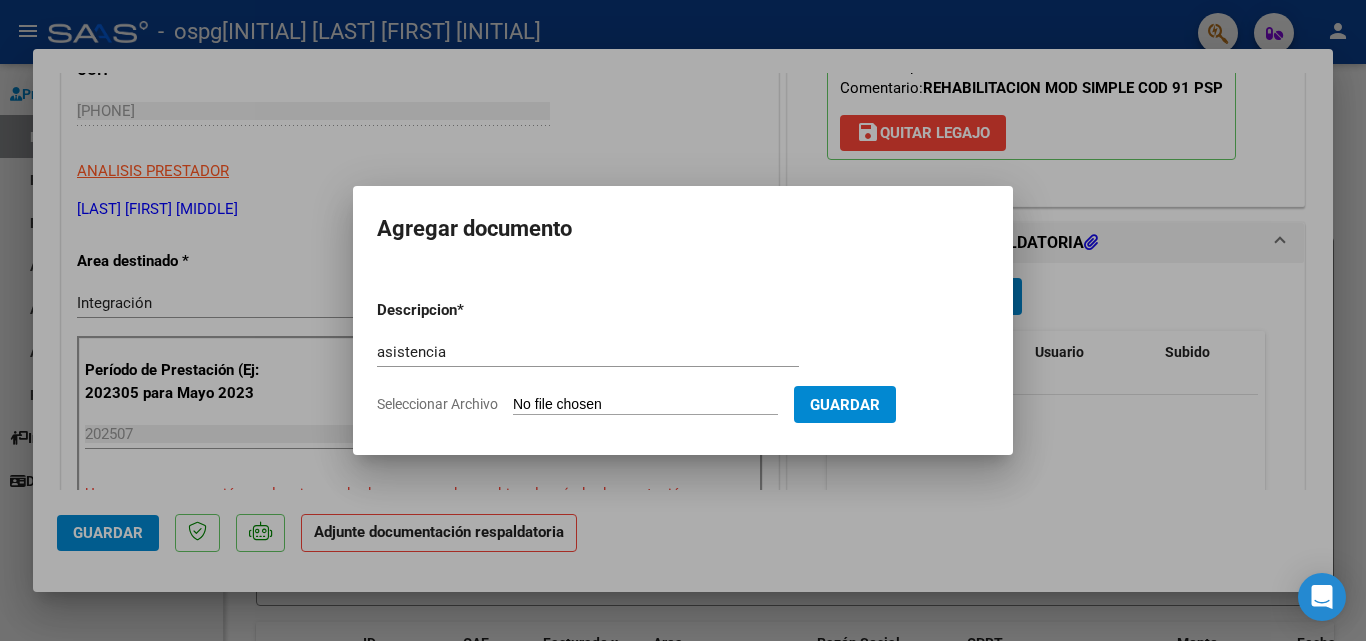 click on "Seleccionar Archivo" at bounding box center (645, 405) 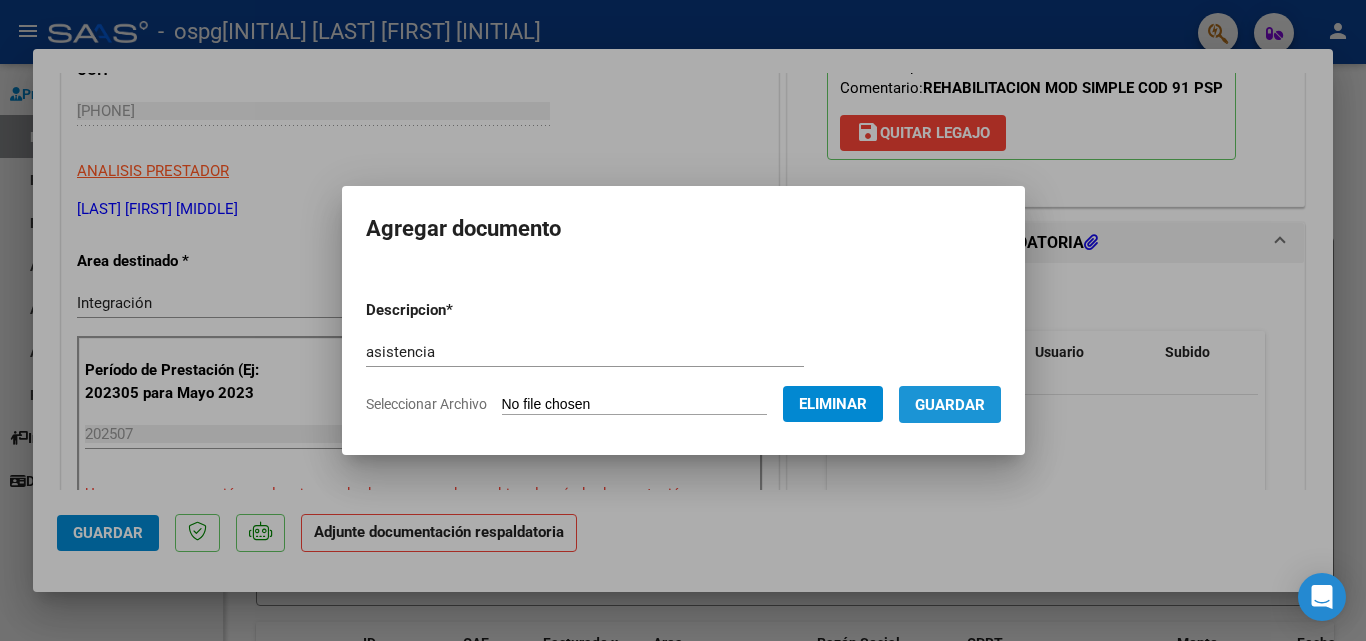 click on "Guardar" at bounding box center [950, 405] 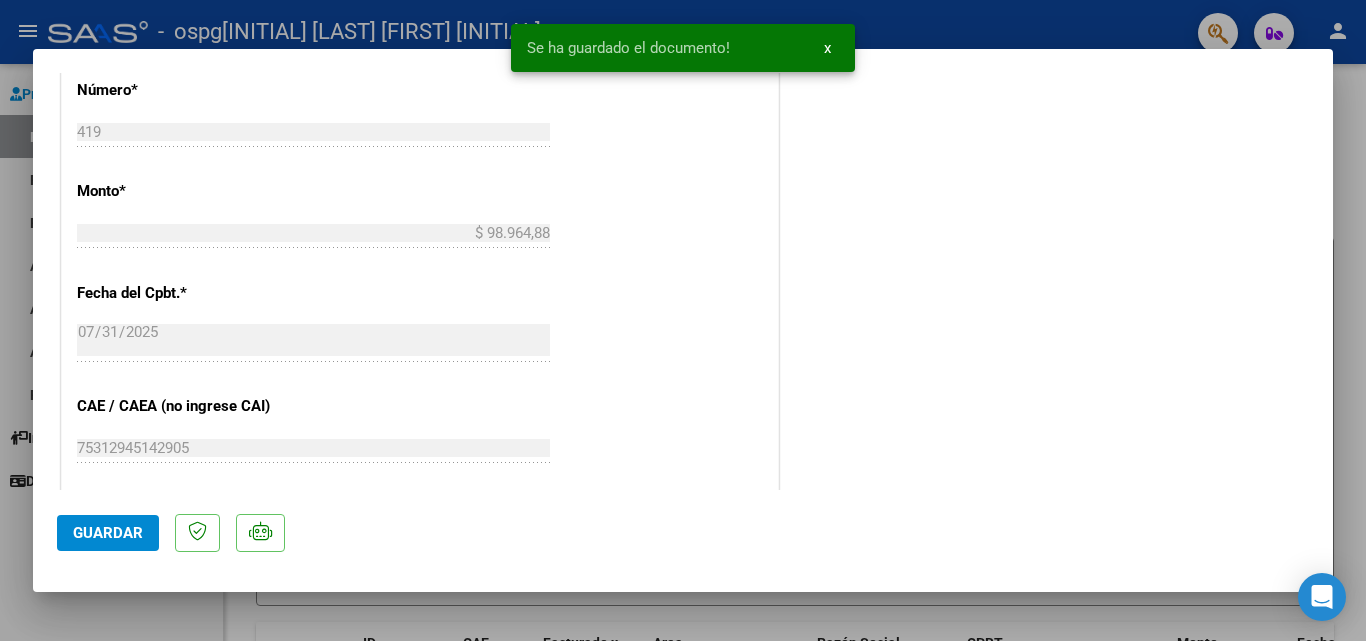 scroll, scrollTop: 1333, scrollLeft: 0, axis: vertical 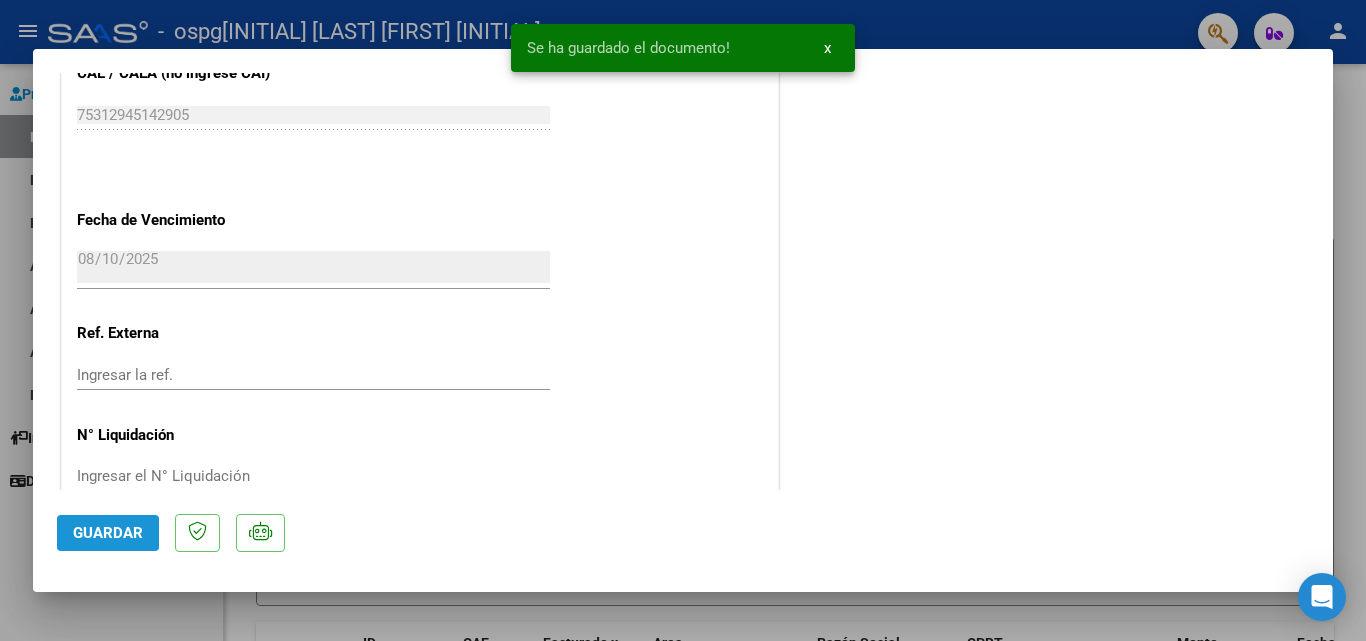 click on "Guardar" 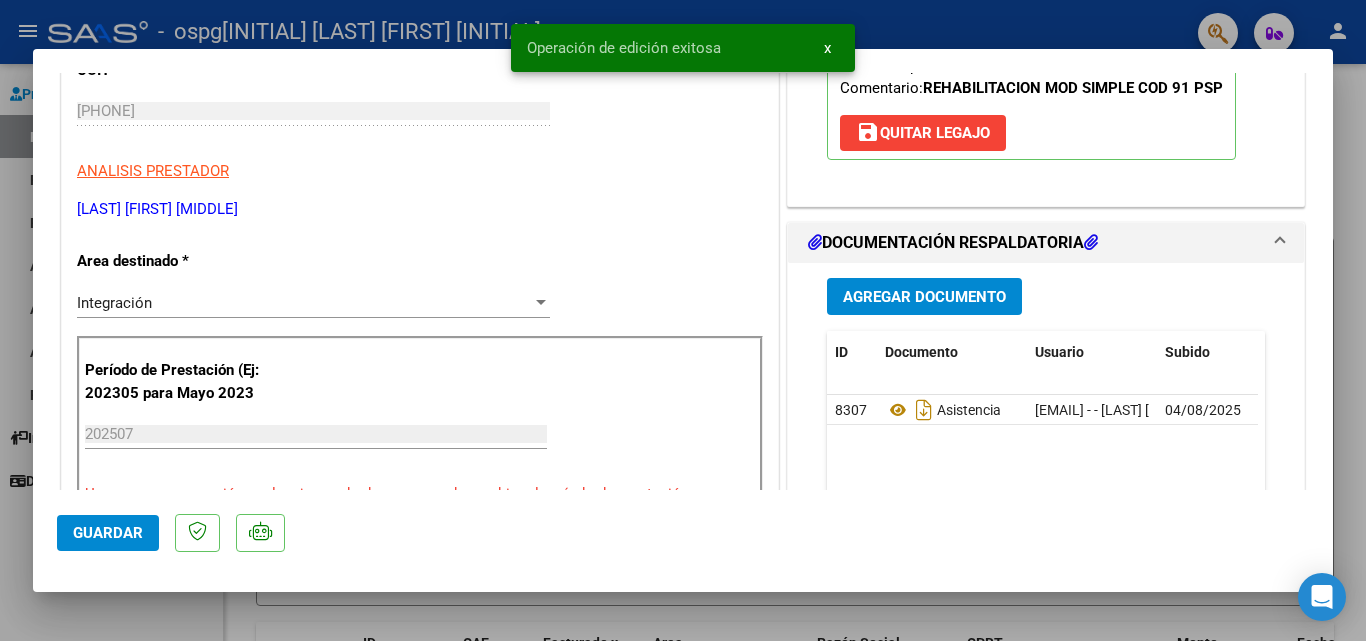 scroll, scrollTop: 0, scrollLeft: 0, axis: both 